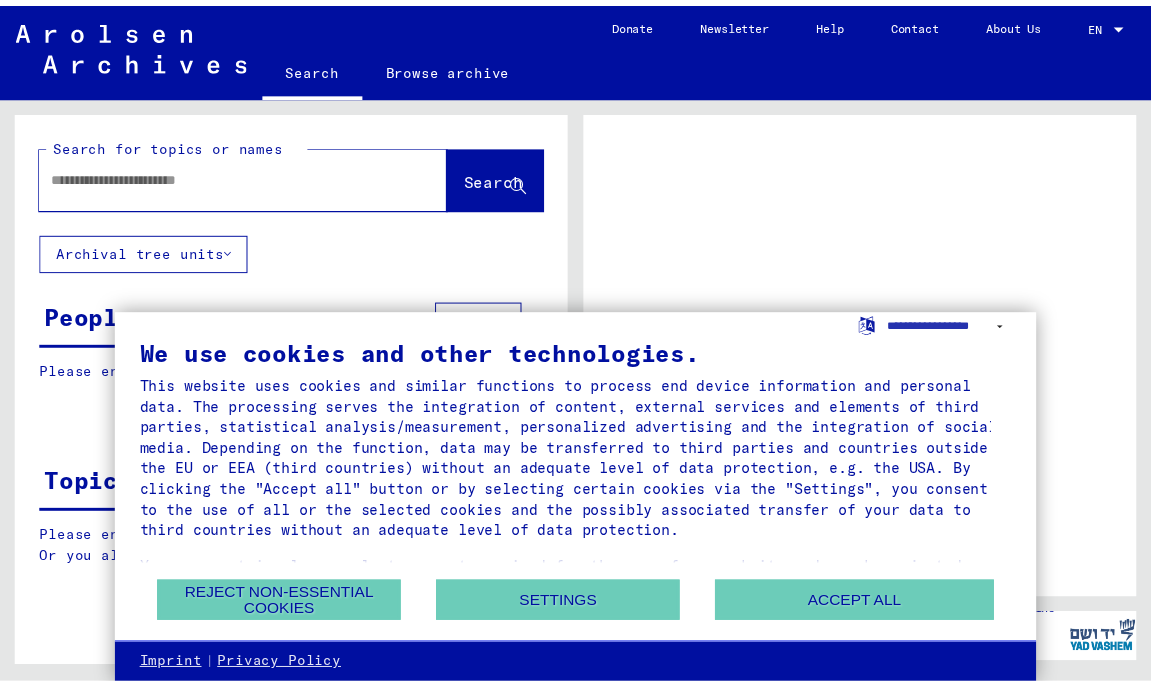 scroll, scrollTop: 0, scrollLeft: 0, axis: both 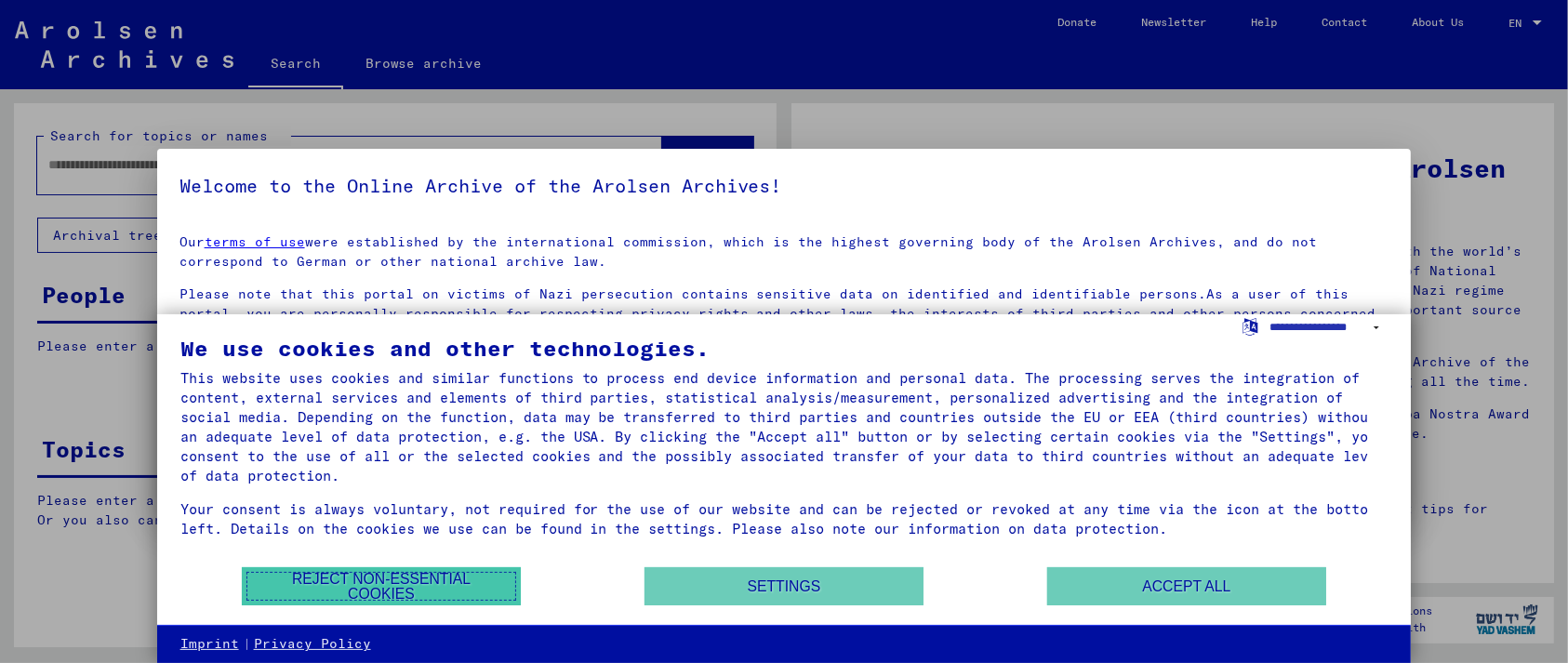 click on "Reject non-essential cookies" at bounding box center (381, 586) 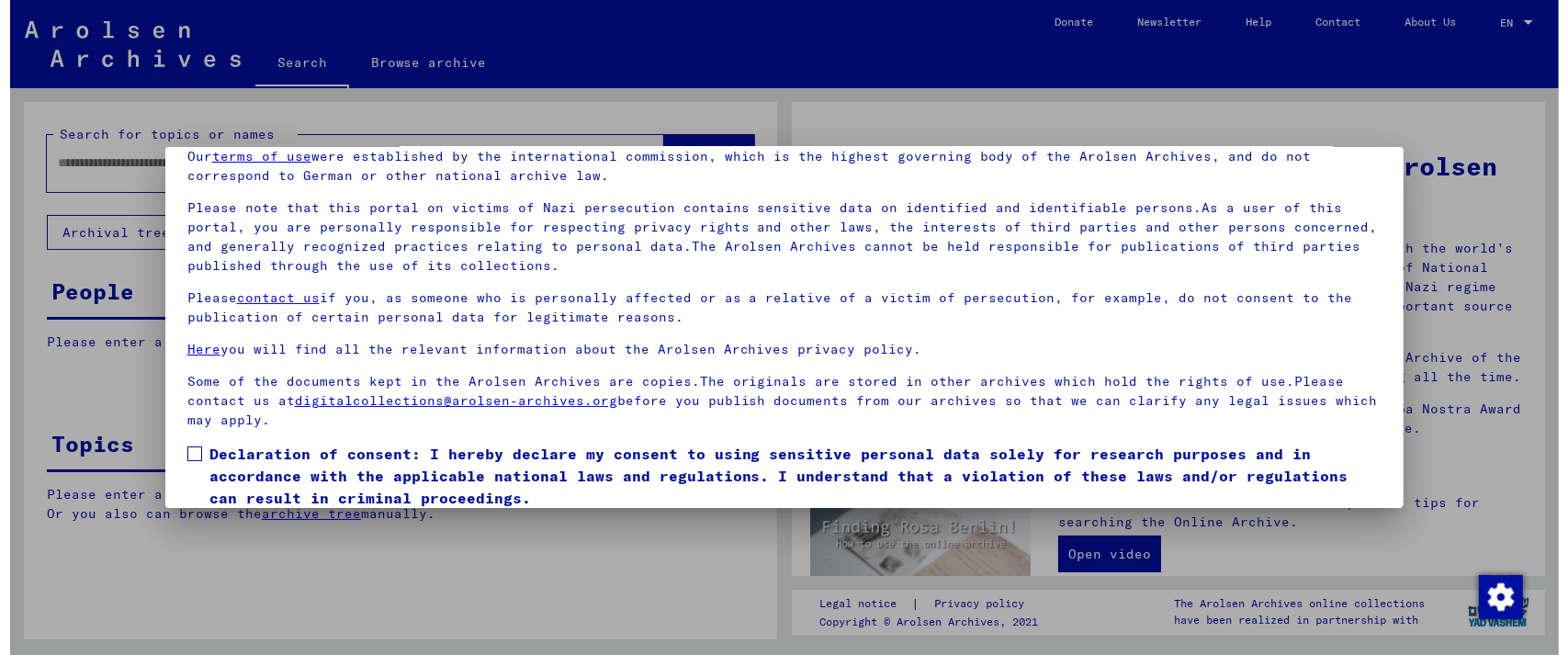 scroll, scrollTop: 130, scrollLeft: 0, axis: vertical 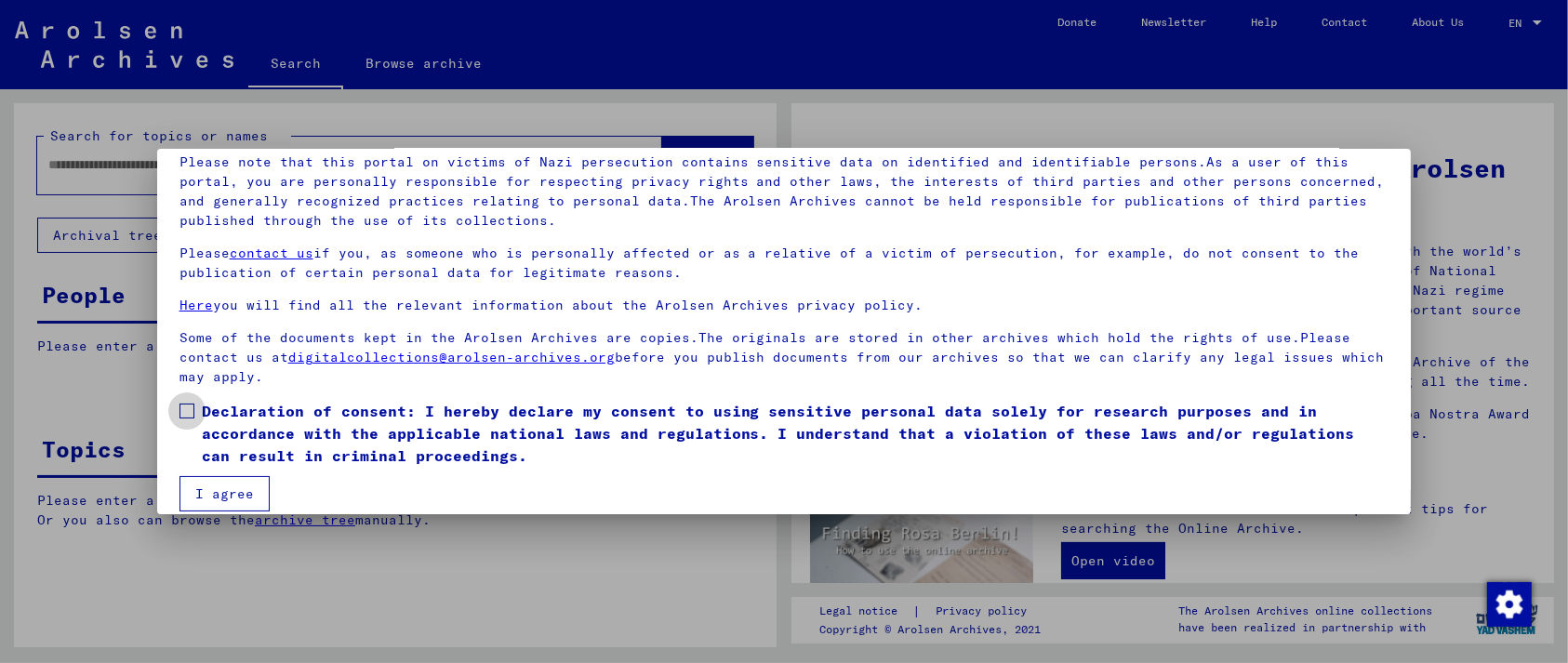 drag, startPoint x: 173, startPoint y: 391, endPoint x: 217, endPoint y: 443, distance: 68.117545 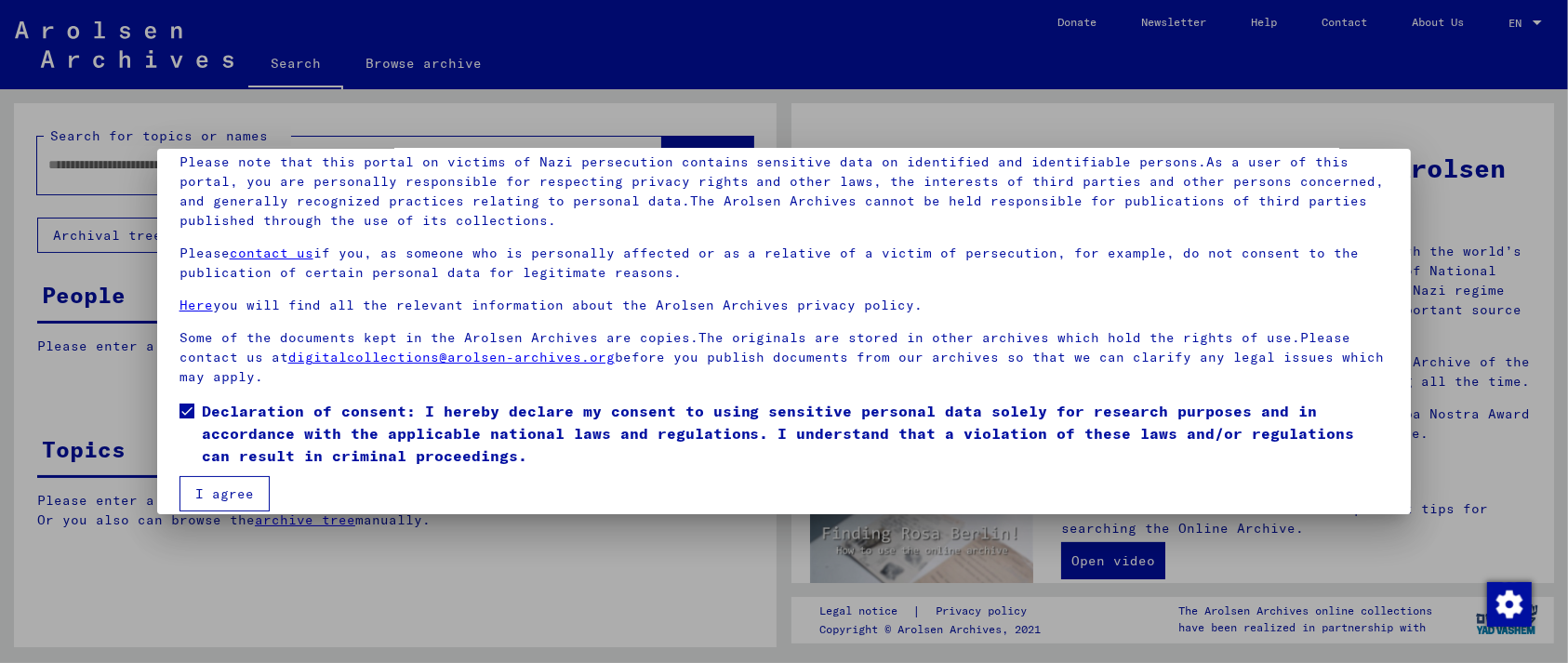click on "I agree" at bounding box center (224, 494) 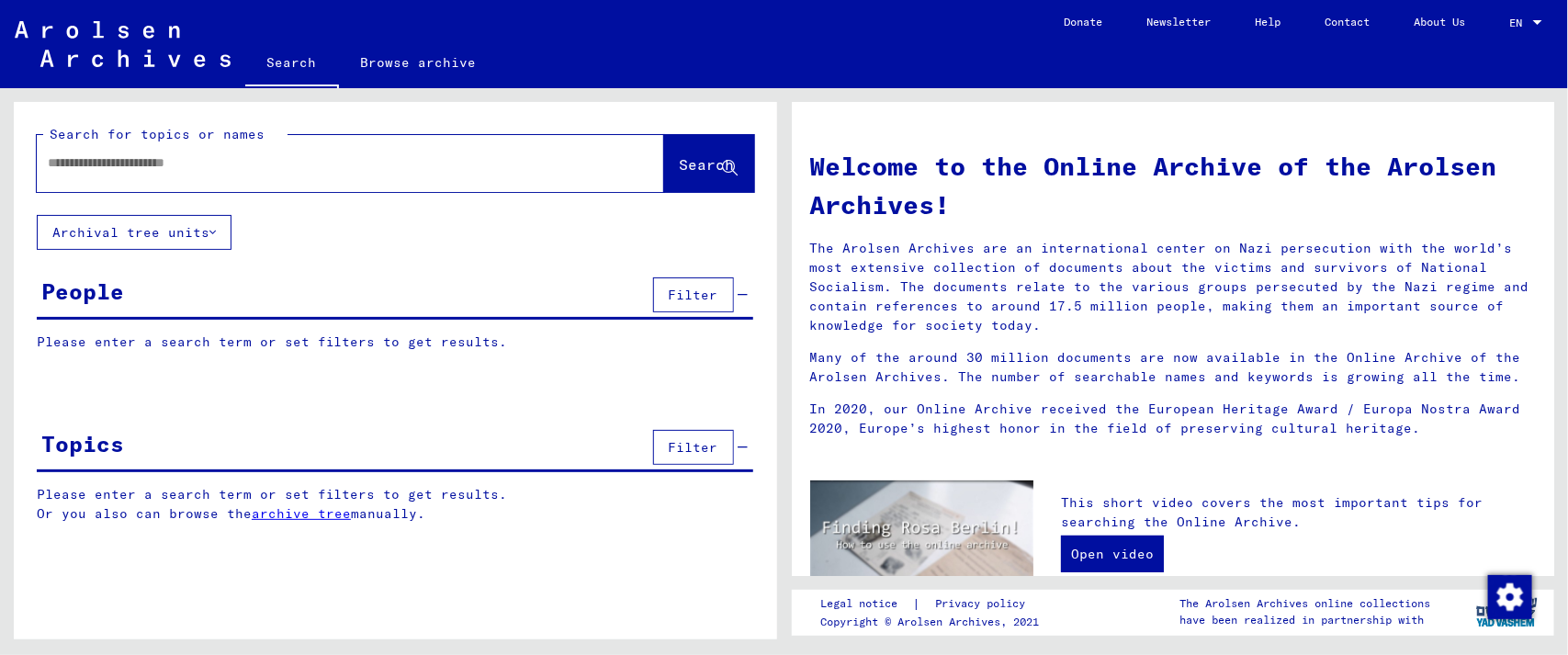 click at bounding box center [328, 163] 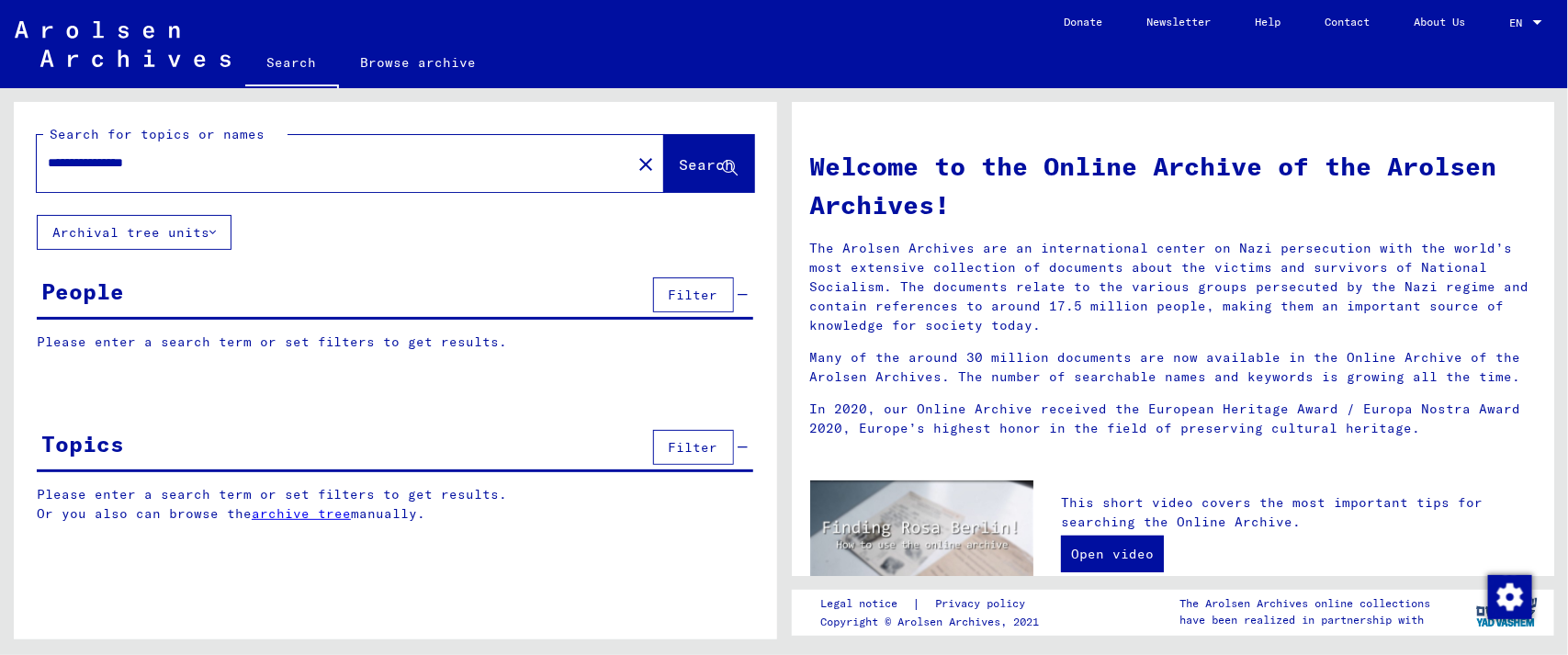 type on "**********" 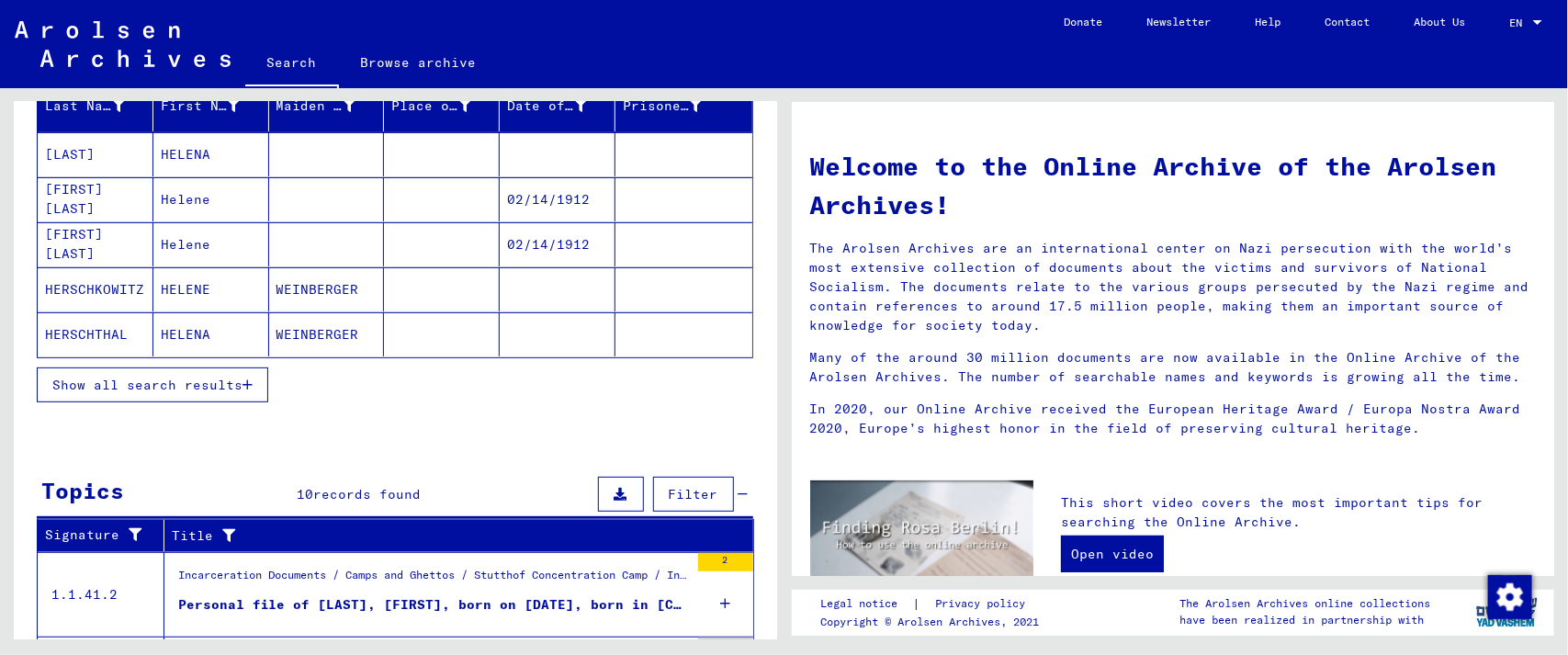scroll, scrollTop: 244, scrollLeft: 0, axis: vertical 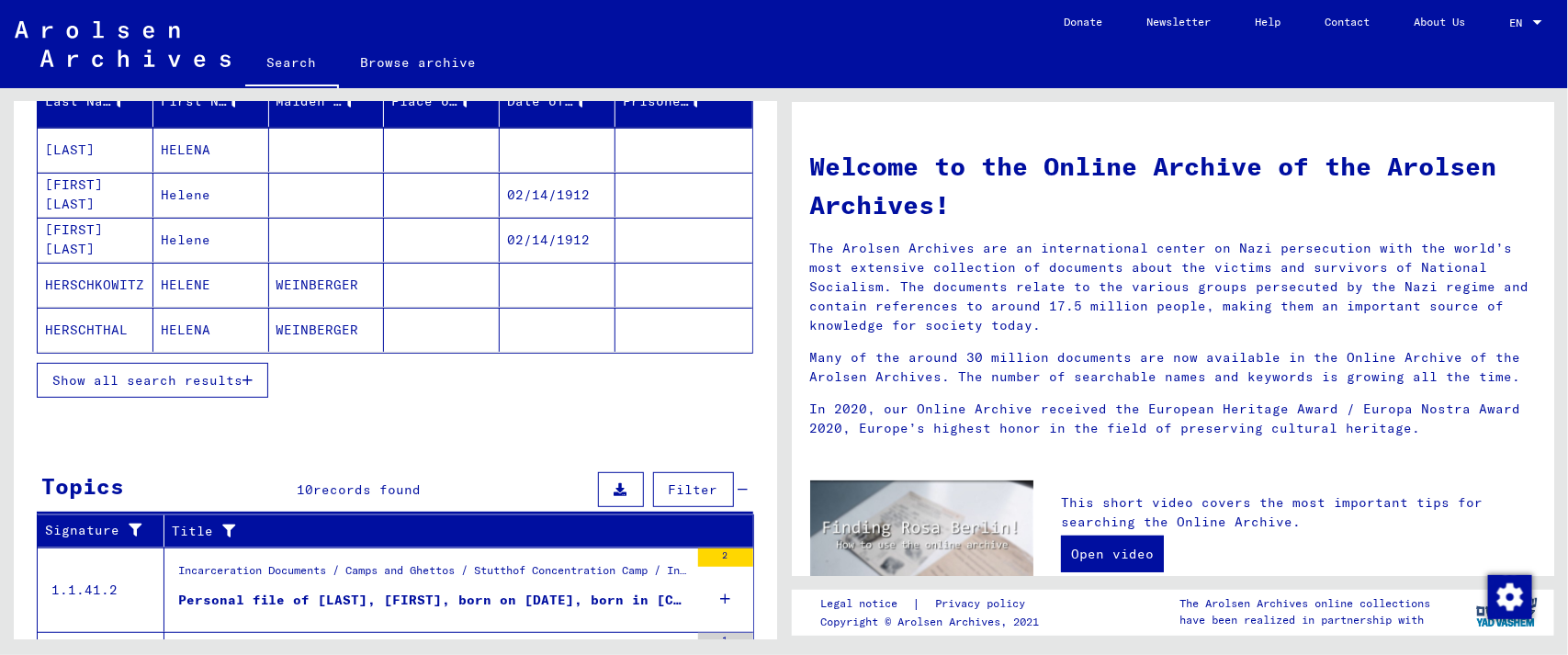 click on "Show all search results" at bounding box center [147, 380] 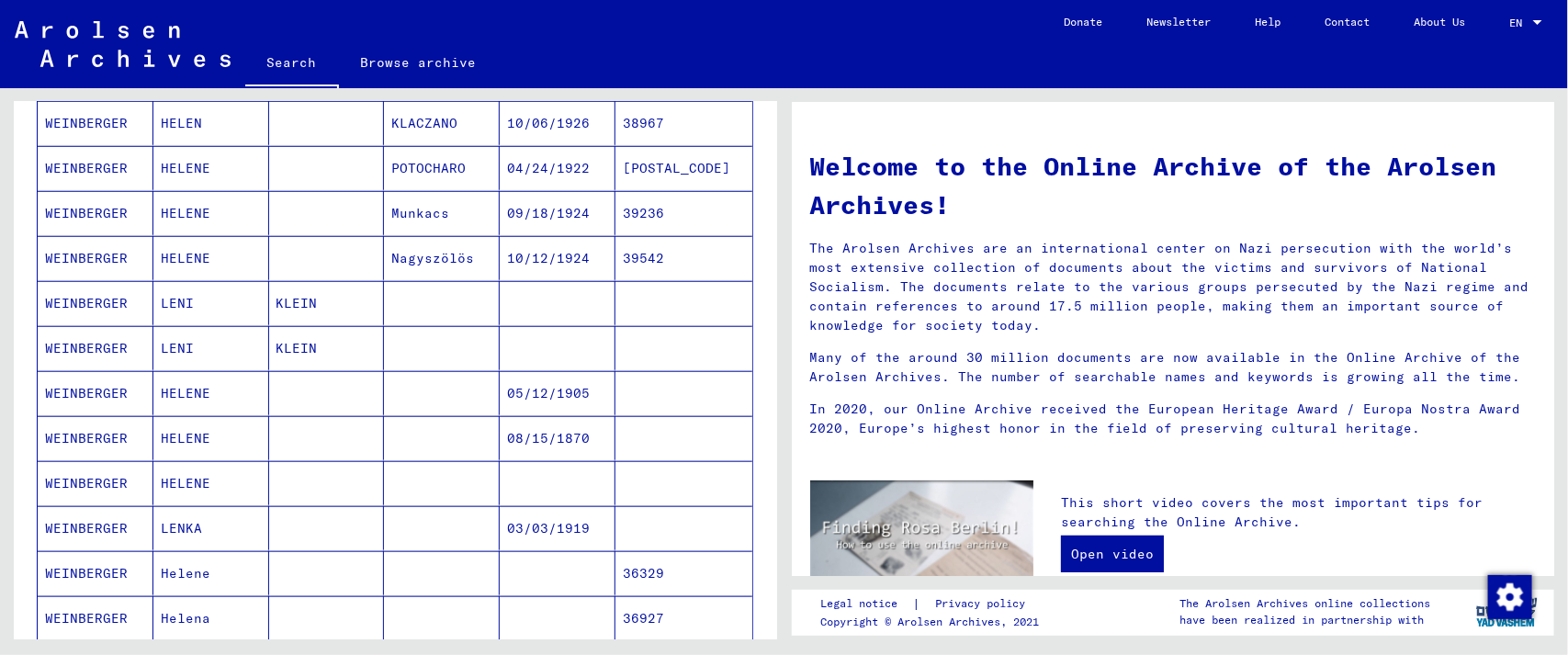 scroll, scrollTop: 664, scrollLeft: 0, axis: vertical 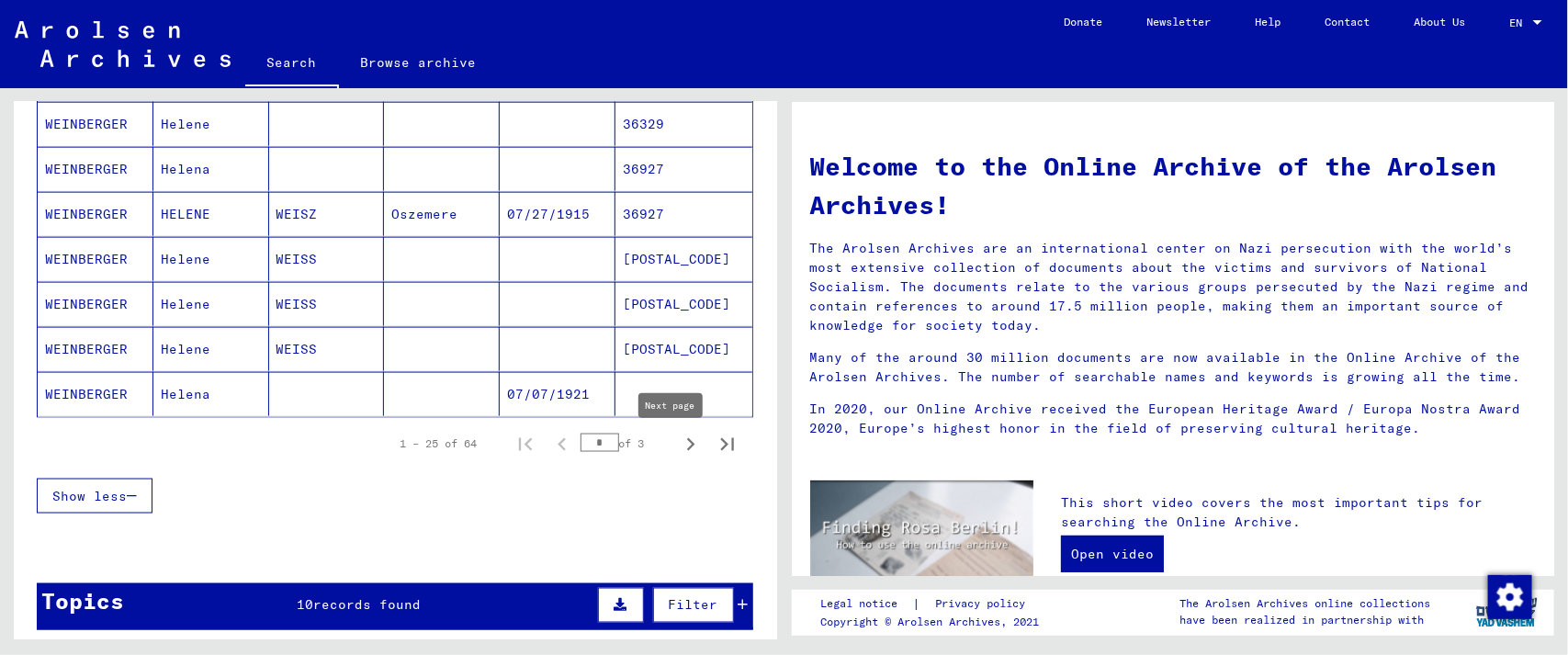click 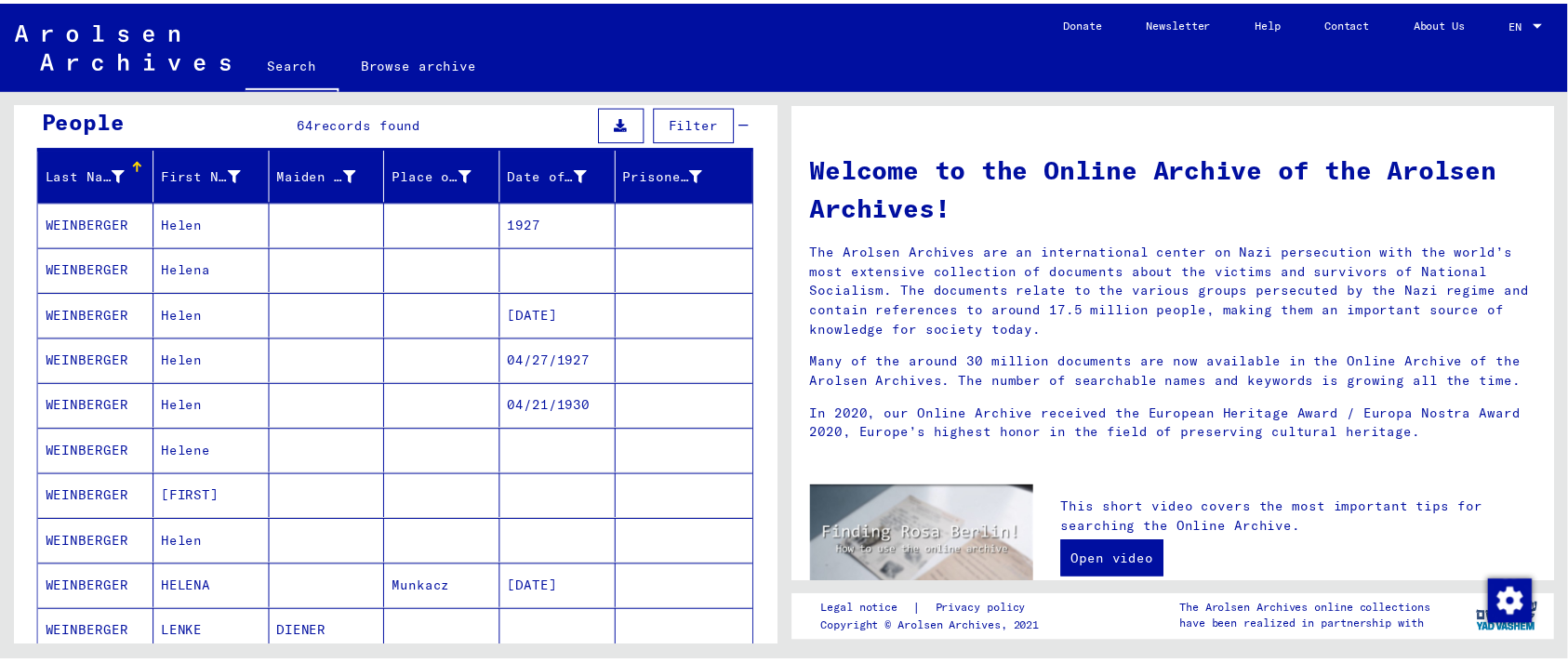 scroll, scrollTop: 137, scrollLeft: 0, axis: vertical 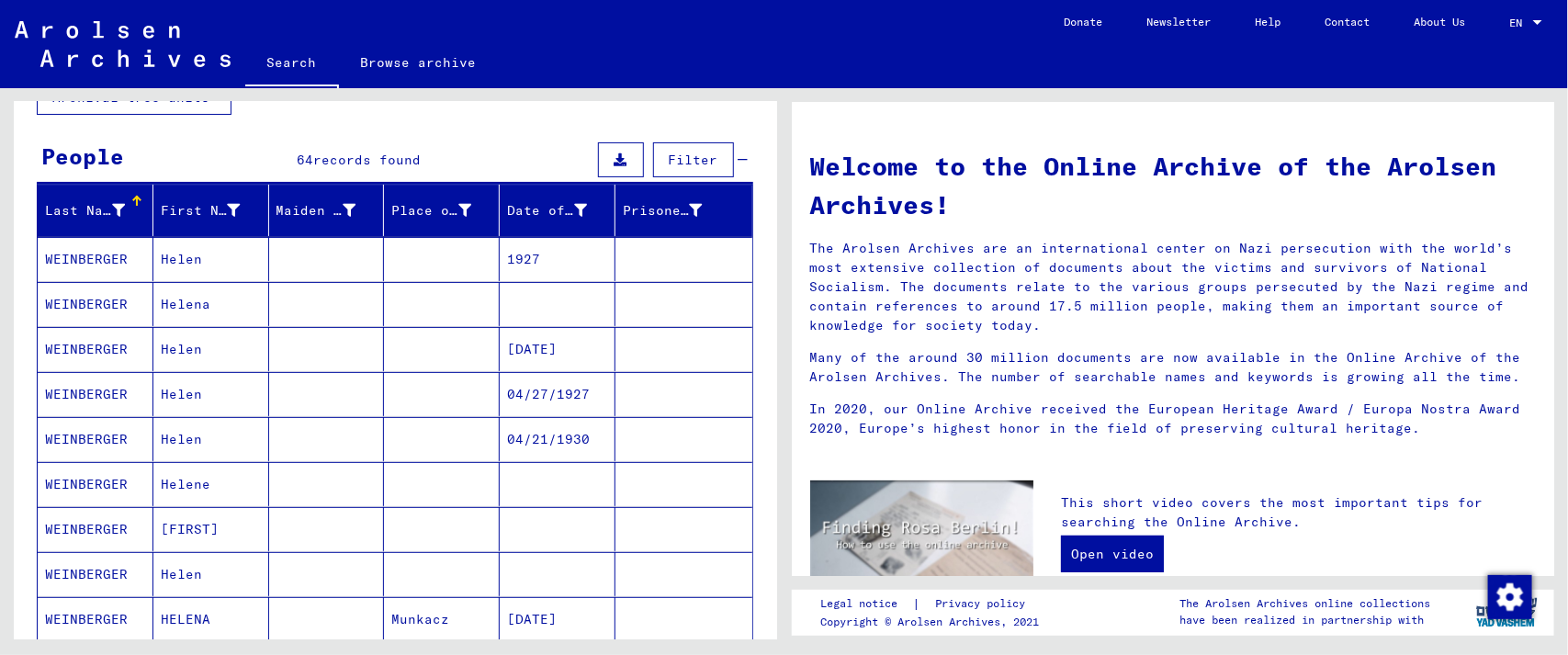 click at bounding box center [442, 394] 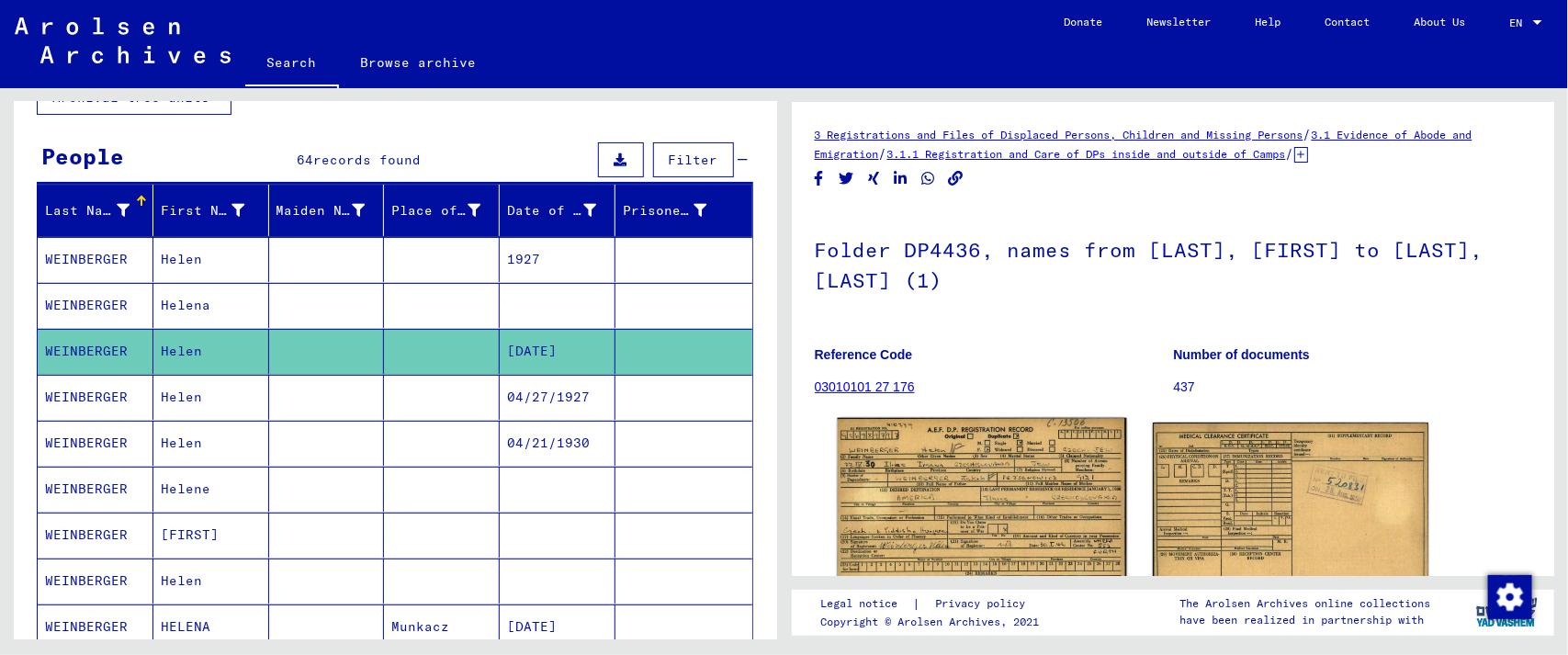 click 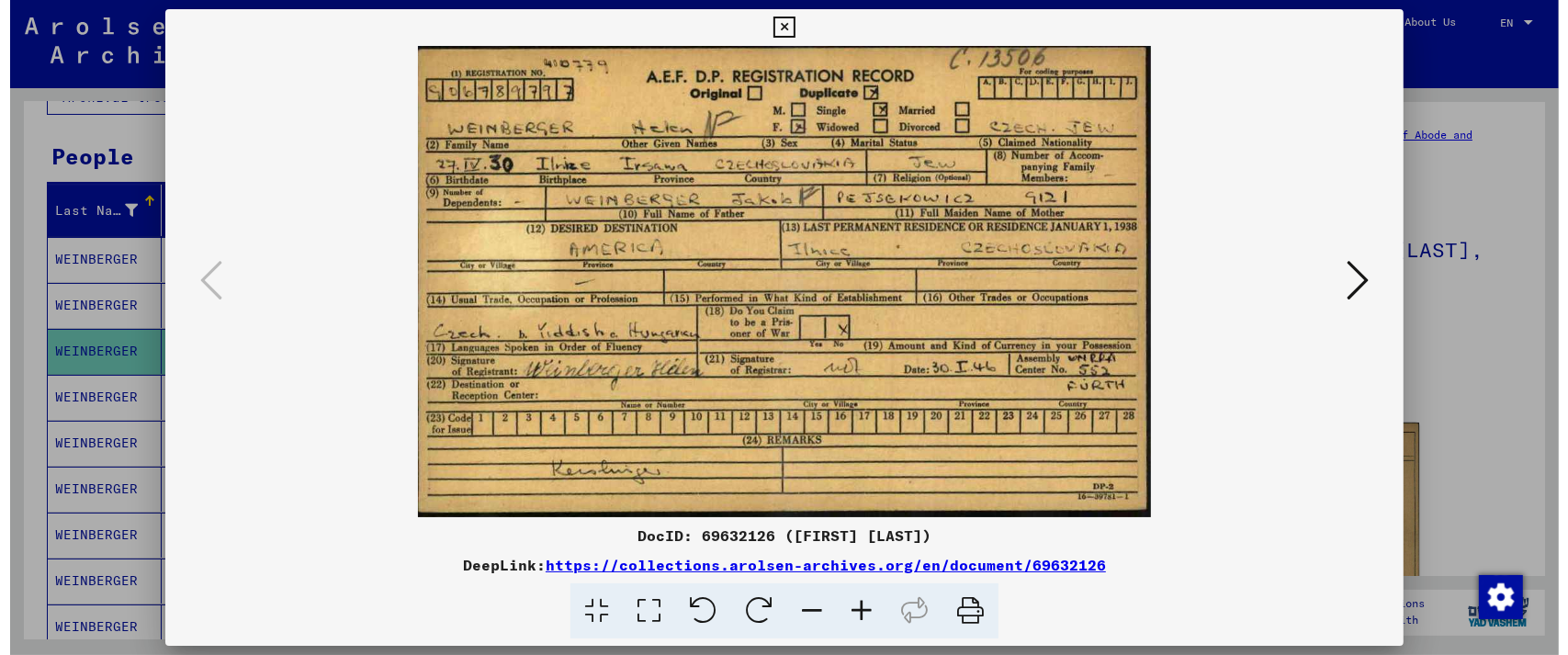 scroll, scrollTop: 0, scrollLeft: 0, axis: both 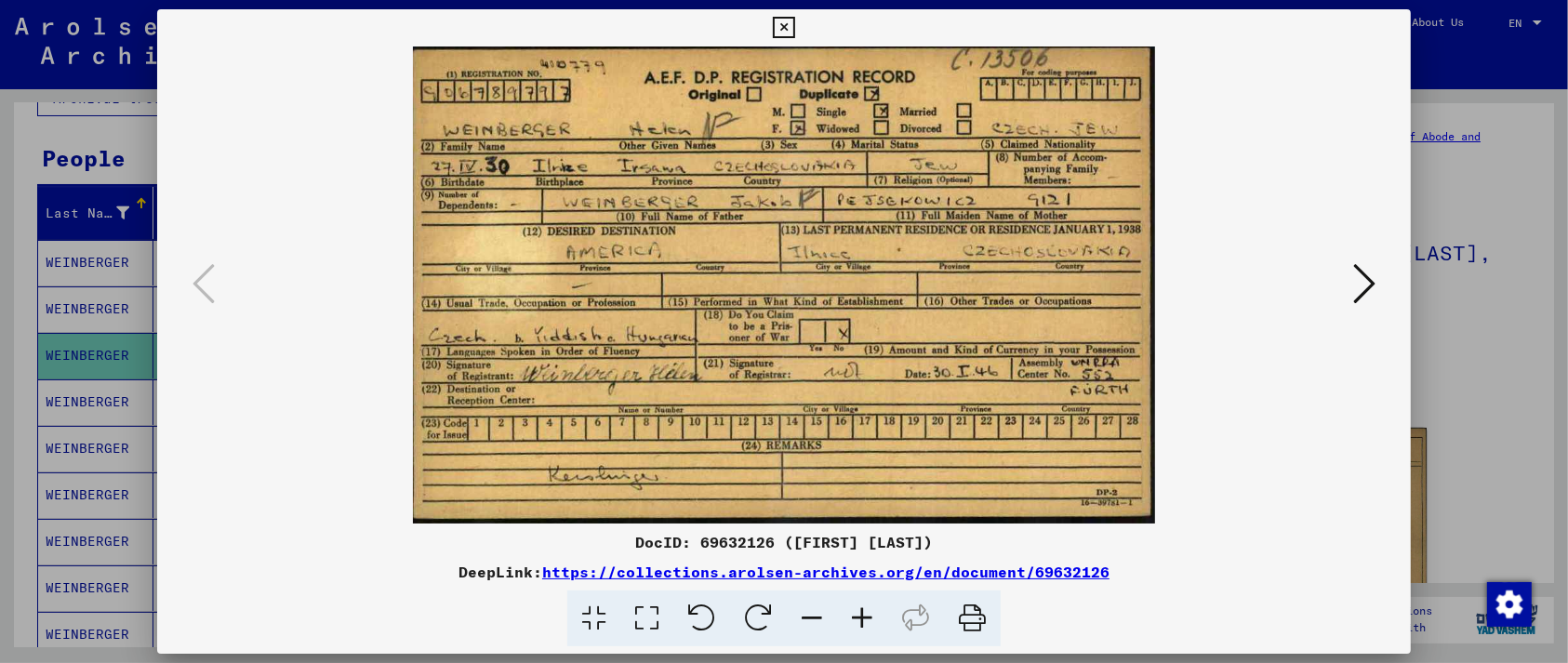 click at bounding box center [862, 618] 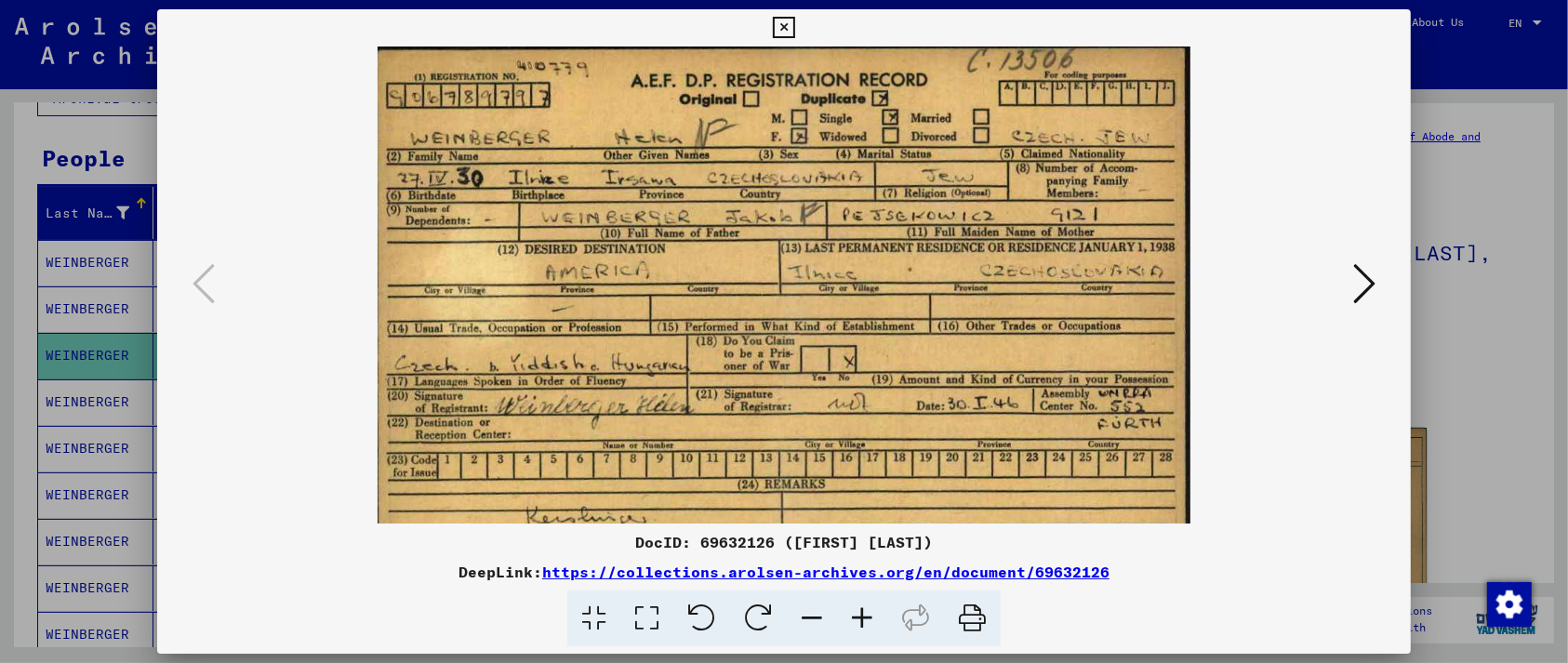 click at bounding box center [783, 28] 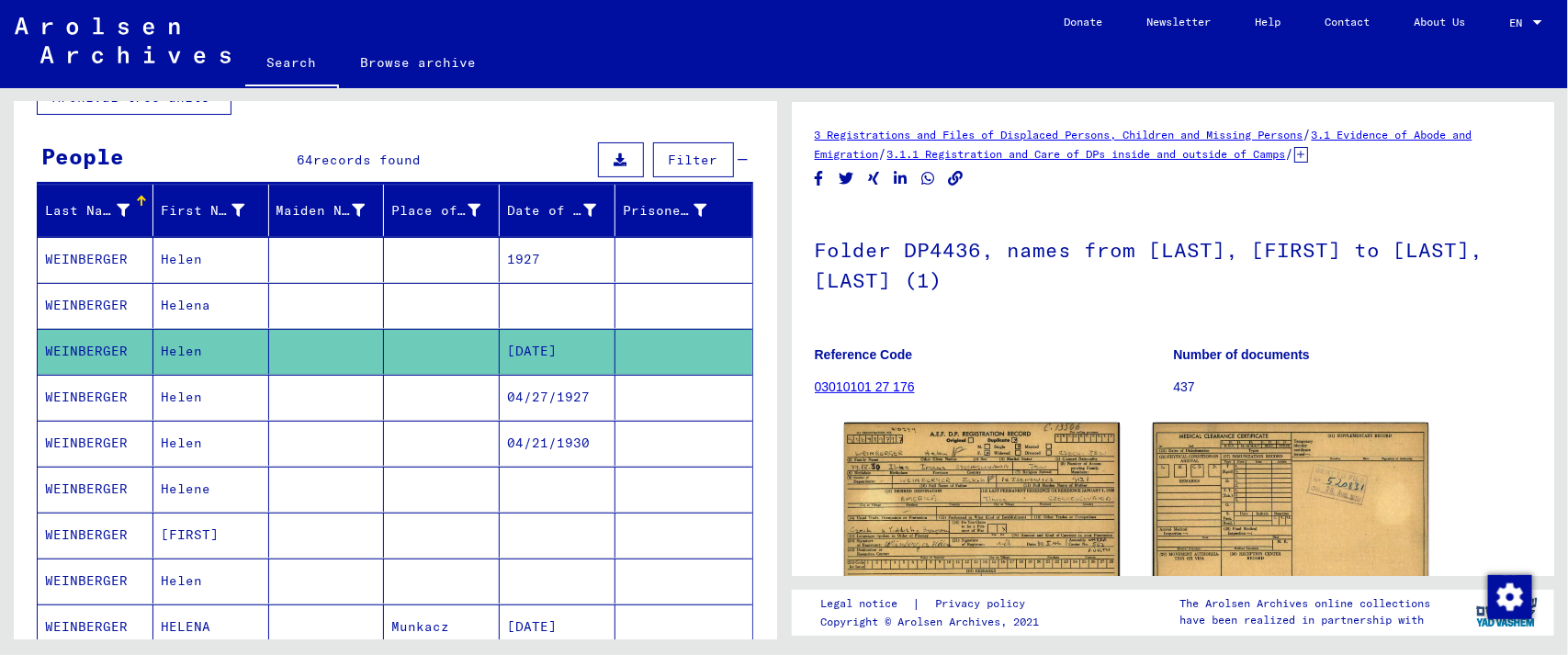 click on "04/27/1927" at bounding box center [558, 443] 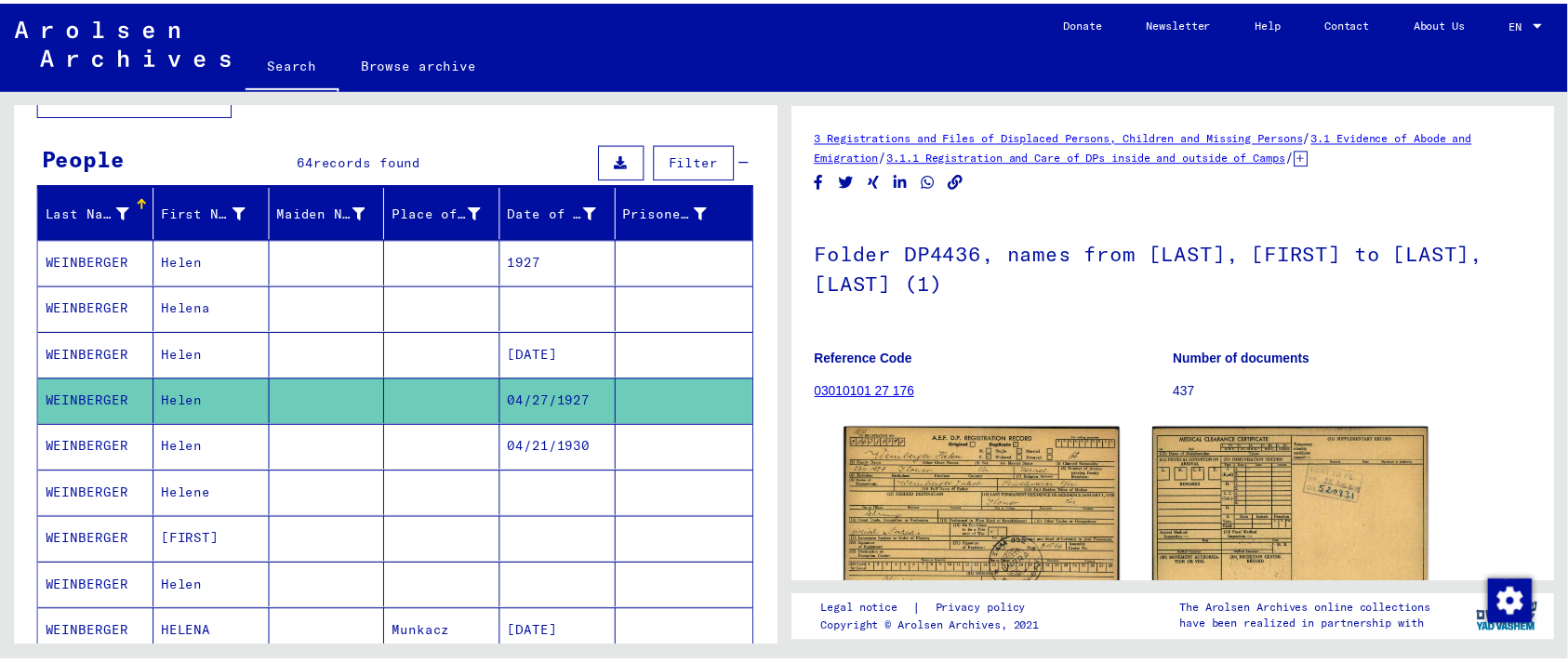 scroll, scrollTop: 0, scrollLeft: 0, axis: both 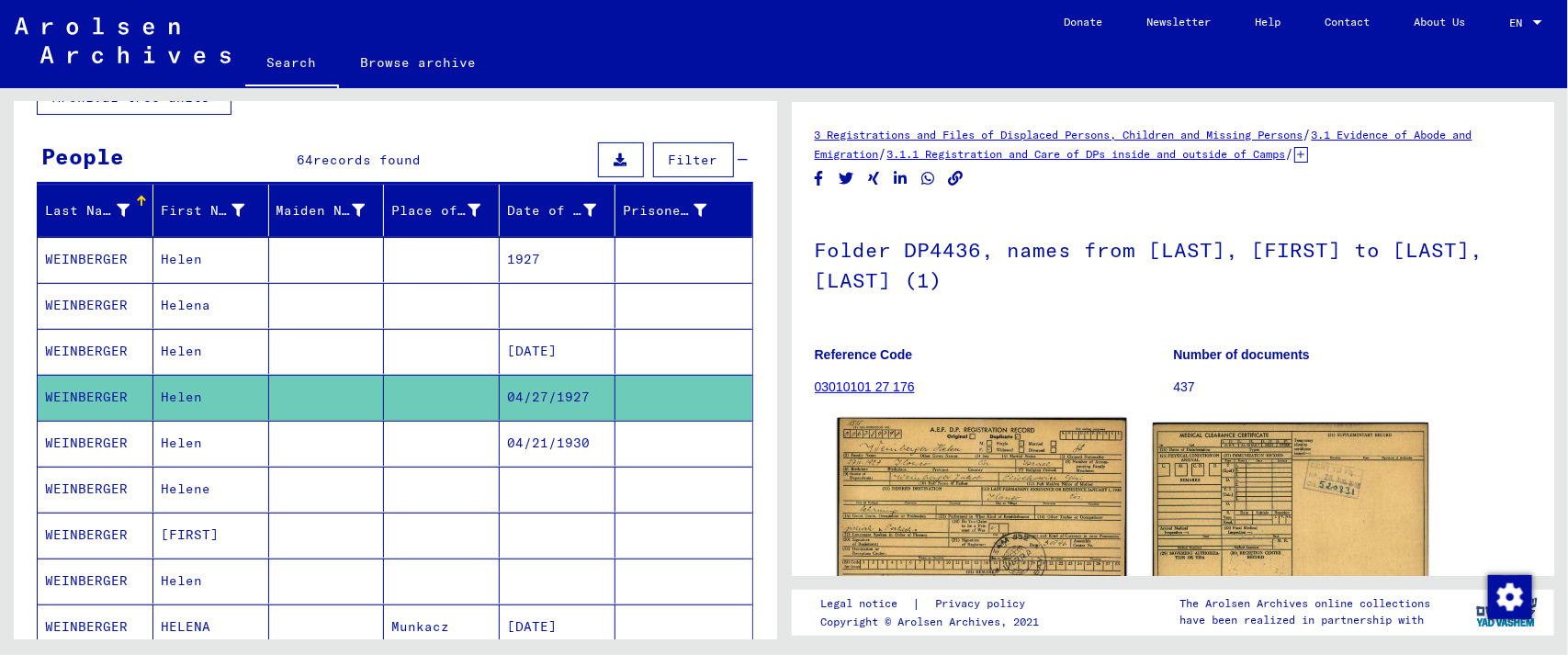 click 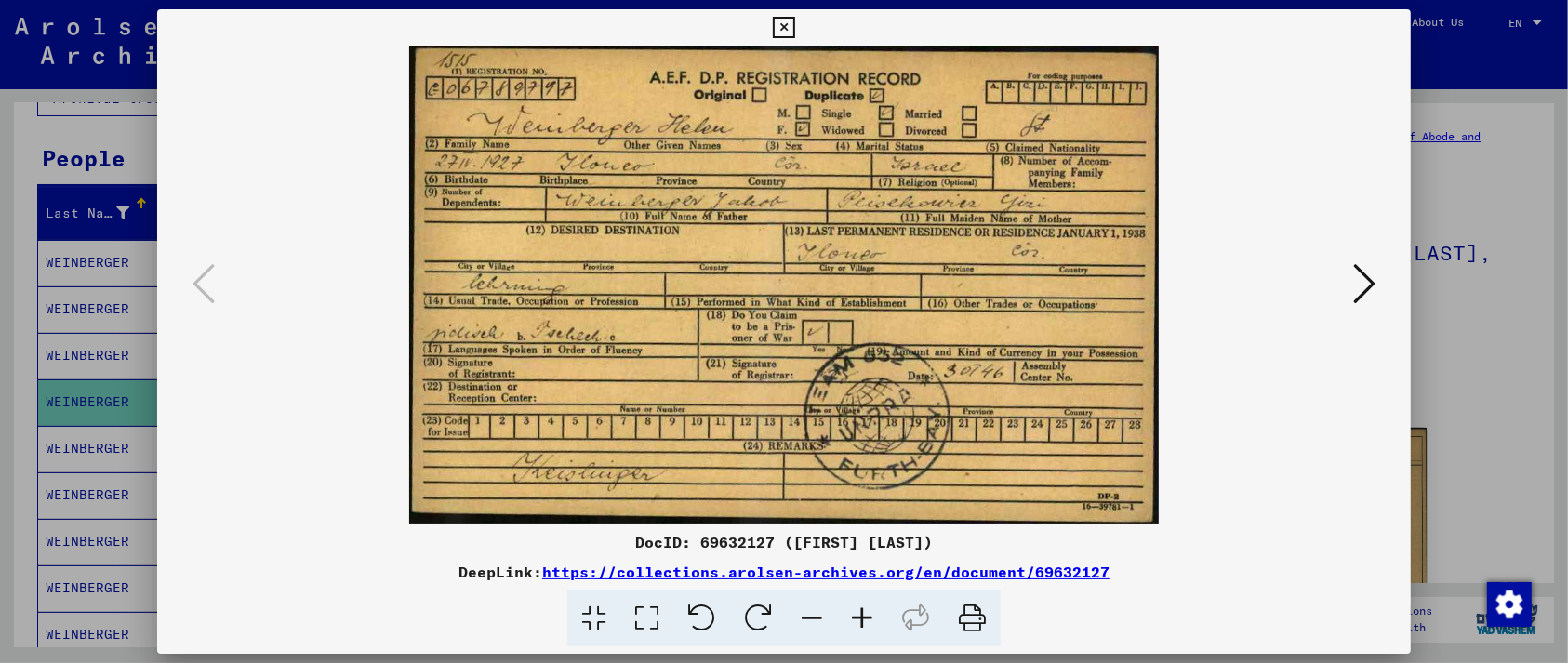 click at bounding box center [783, 28] 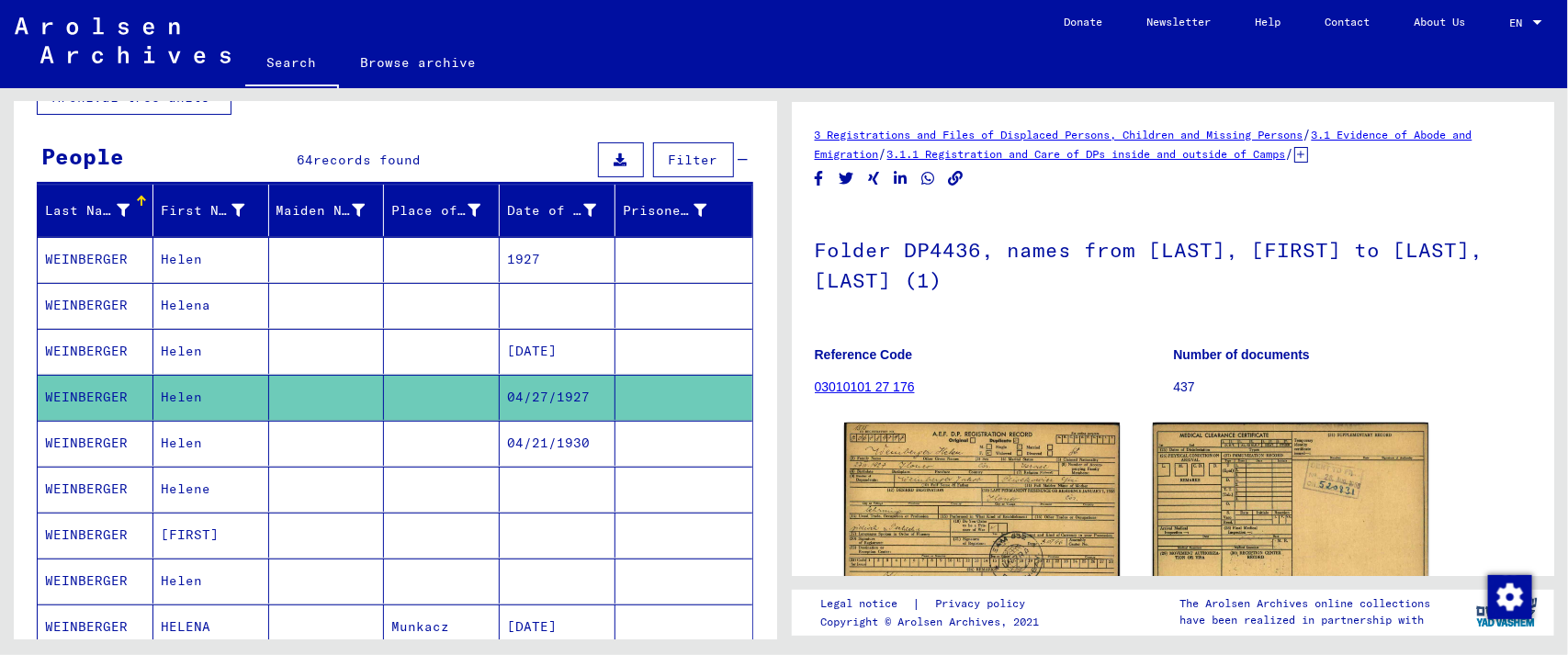click on "[DATE]" at bounding box center [558, 397] 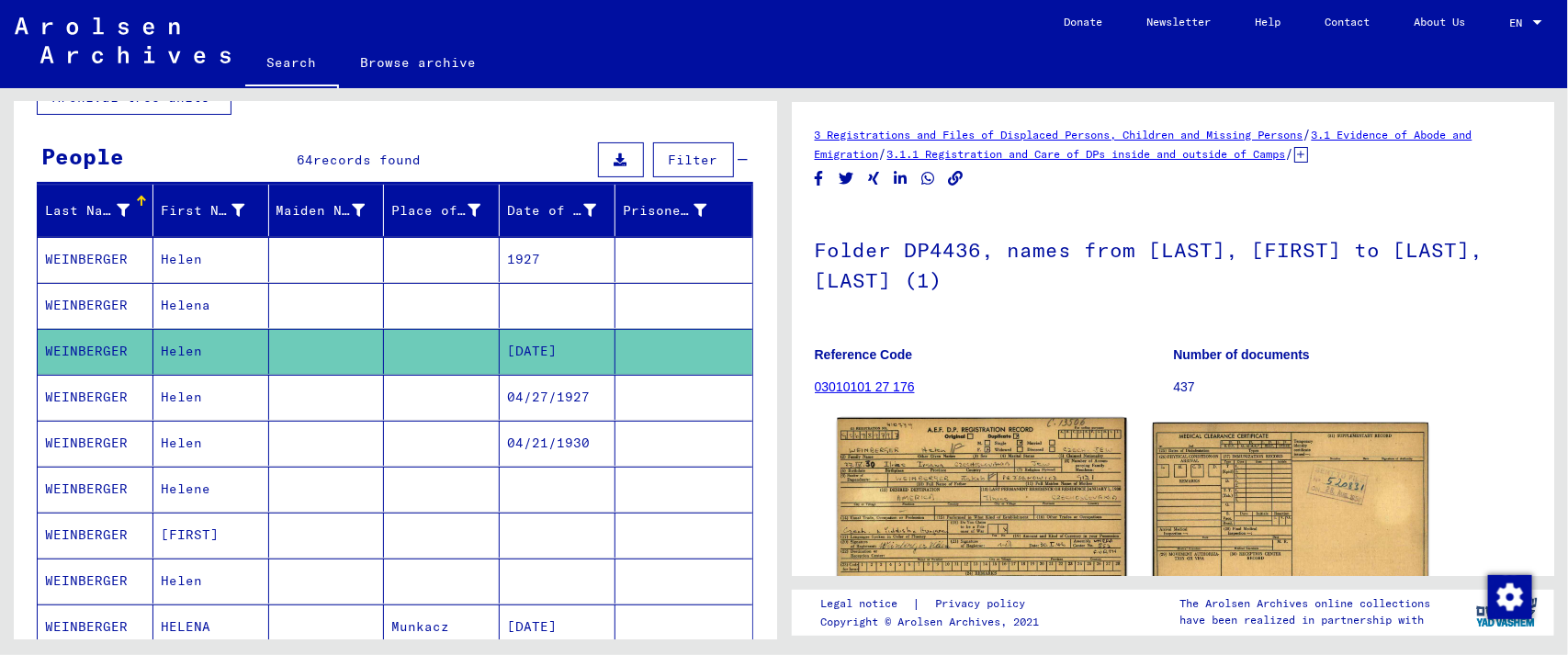 click 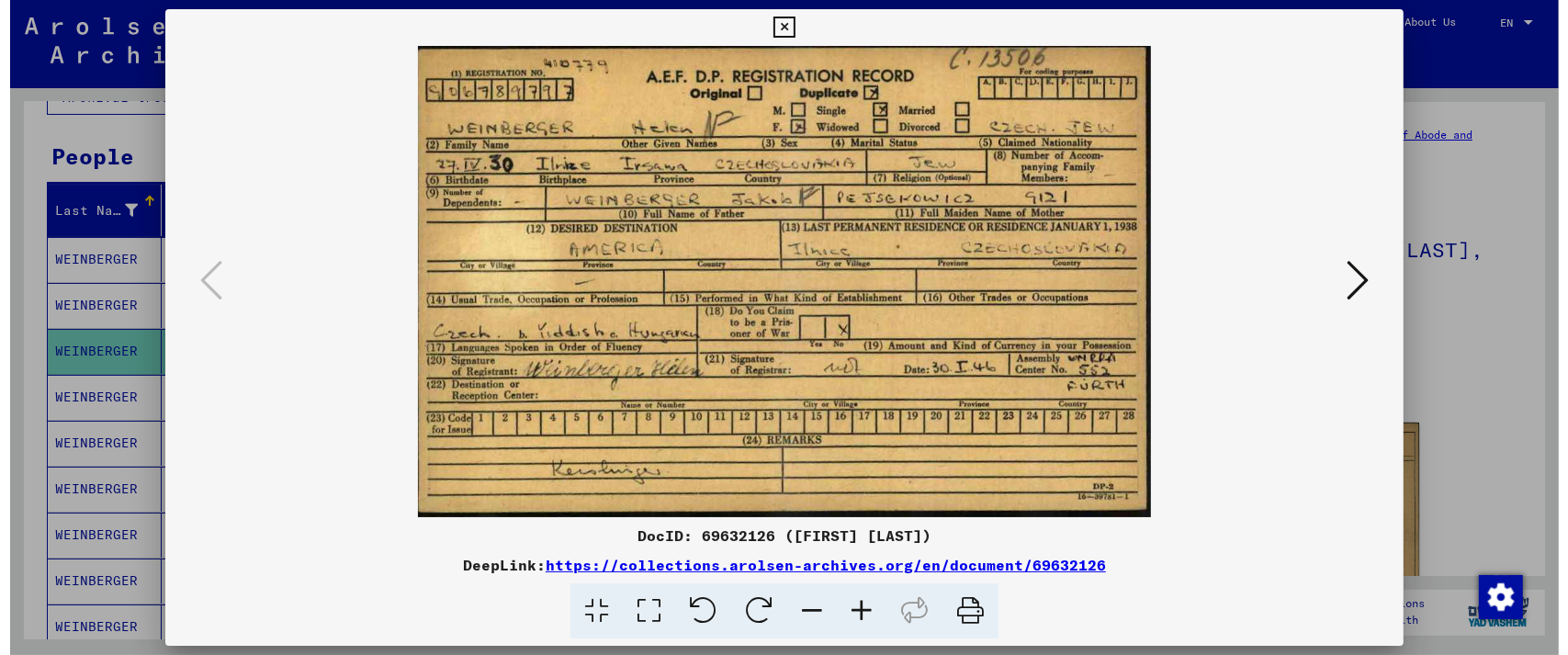 scroll, scrollTop: 0, scrollLeft: 0, axis: both 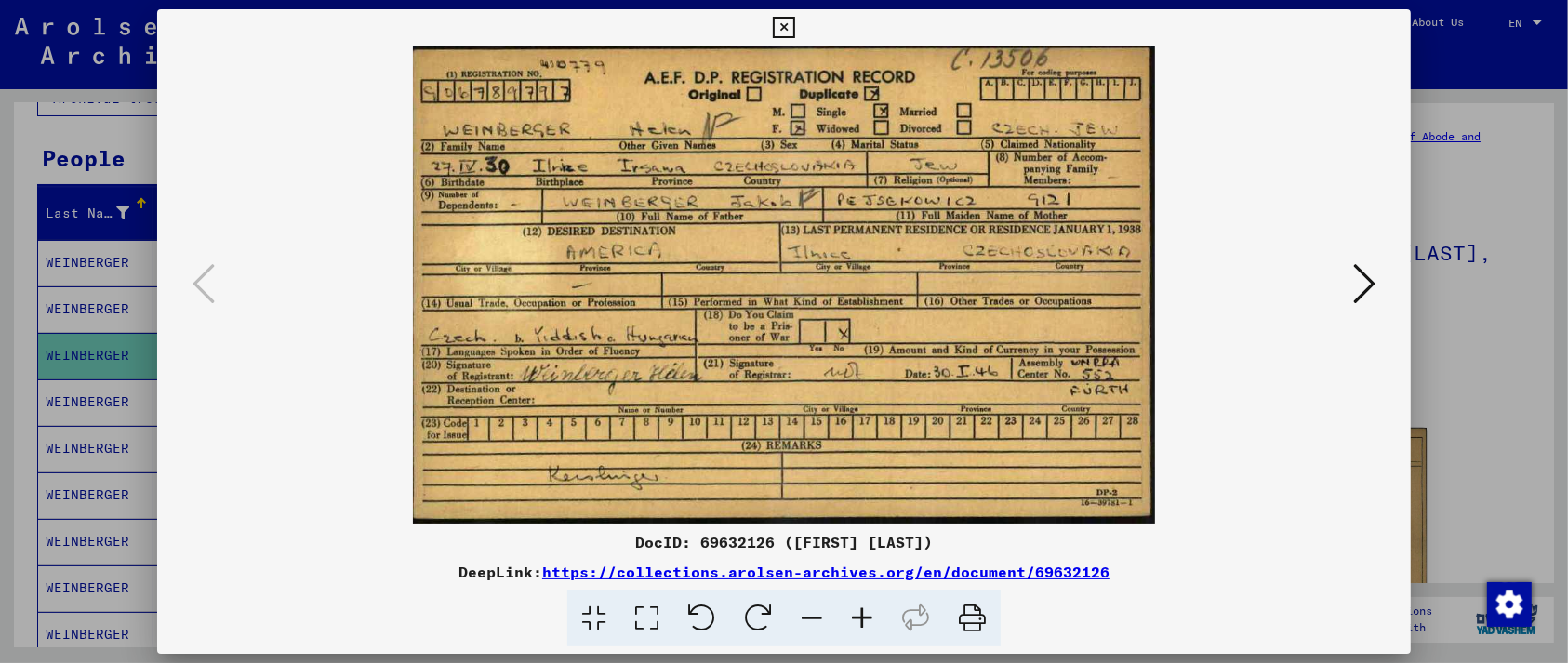 click at bounding box center [783, 28] 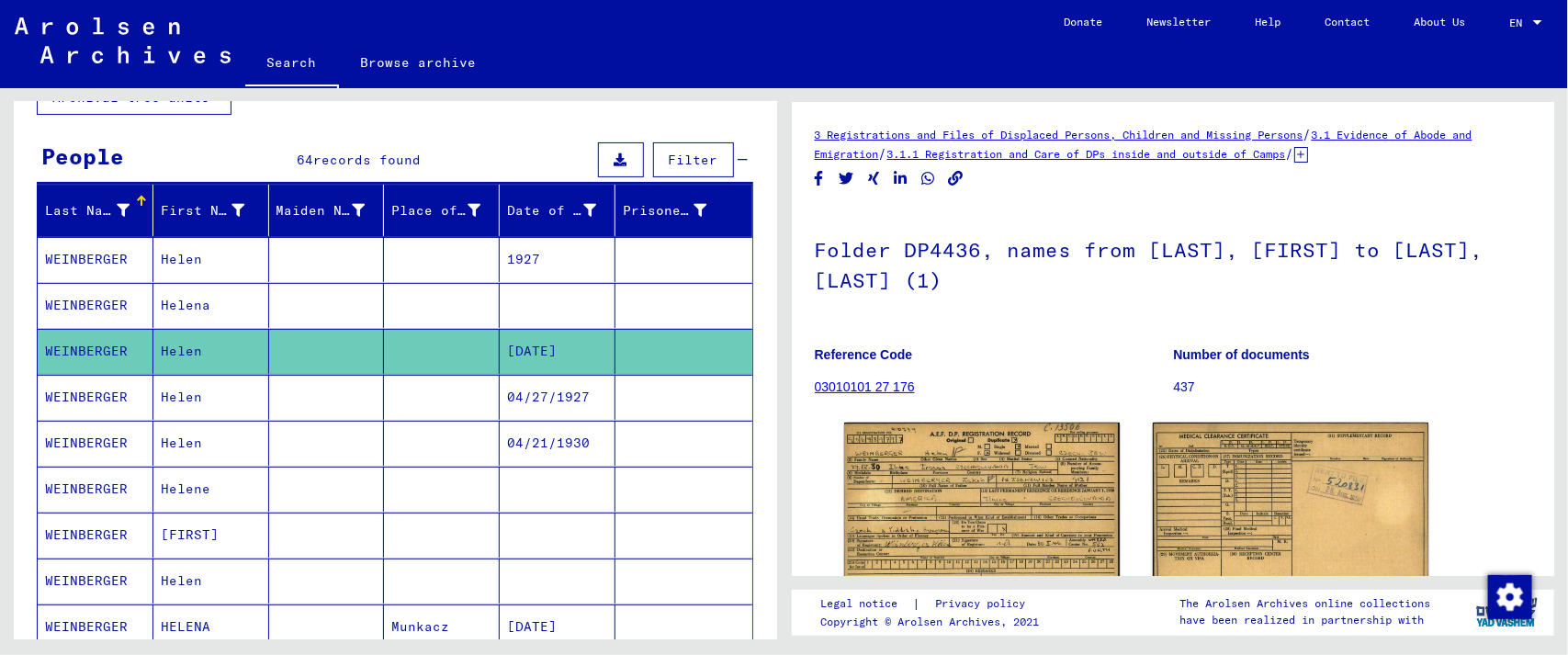 click on "04/21/1930" at bounding box center (558, 489) 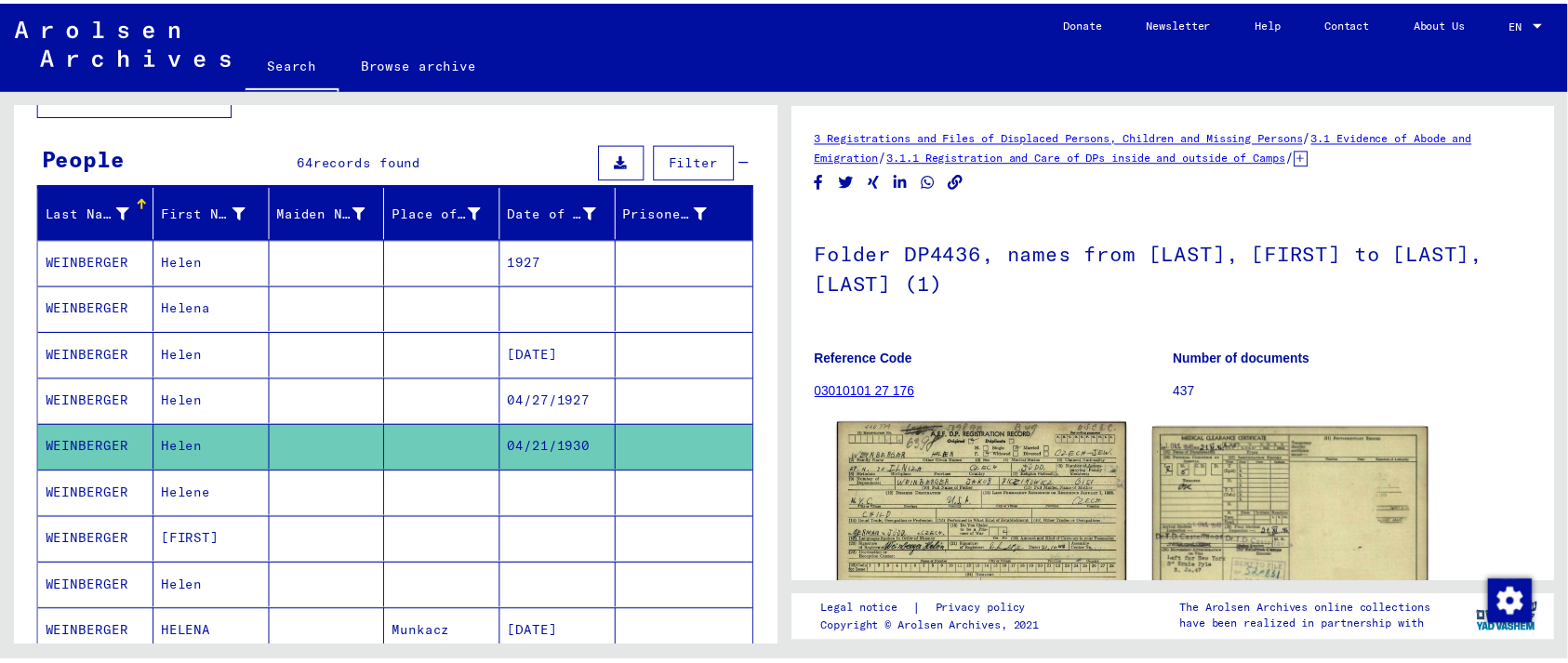 scroll, scrollTop: 0, scrollLeft: 0, axis: both 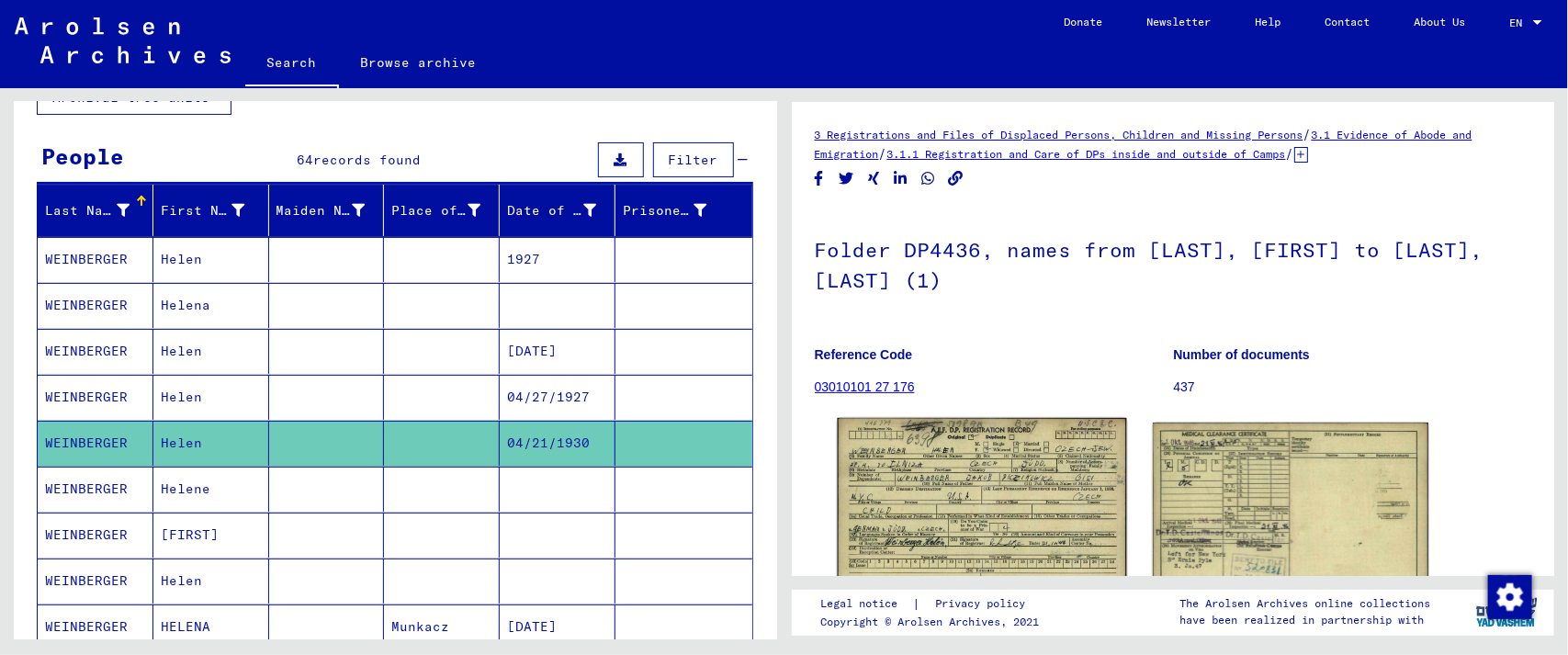 click 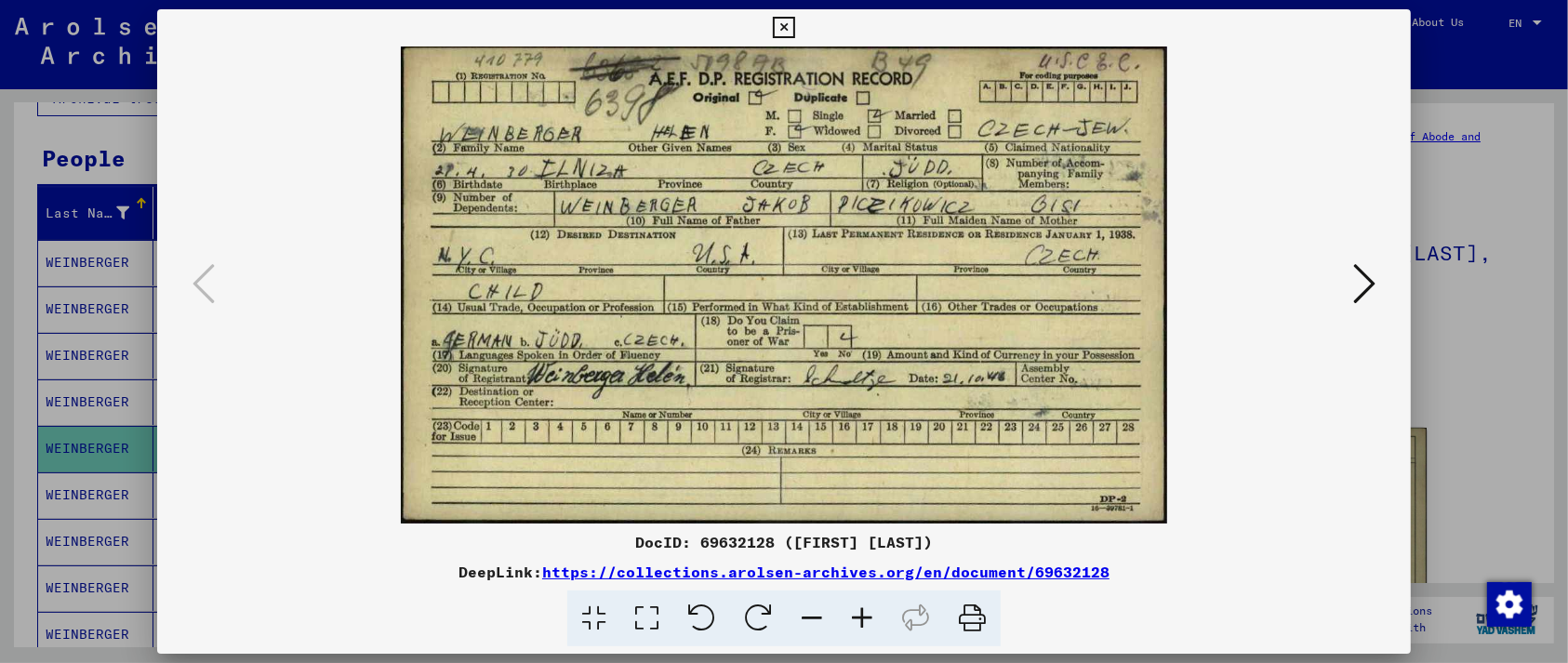 click at bounding box center [862, 618] 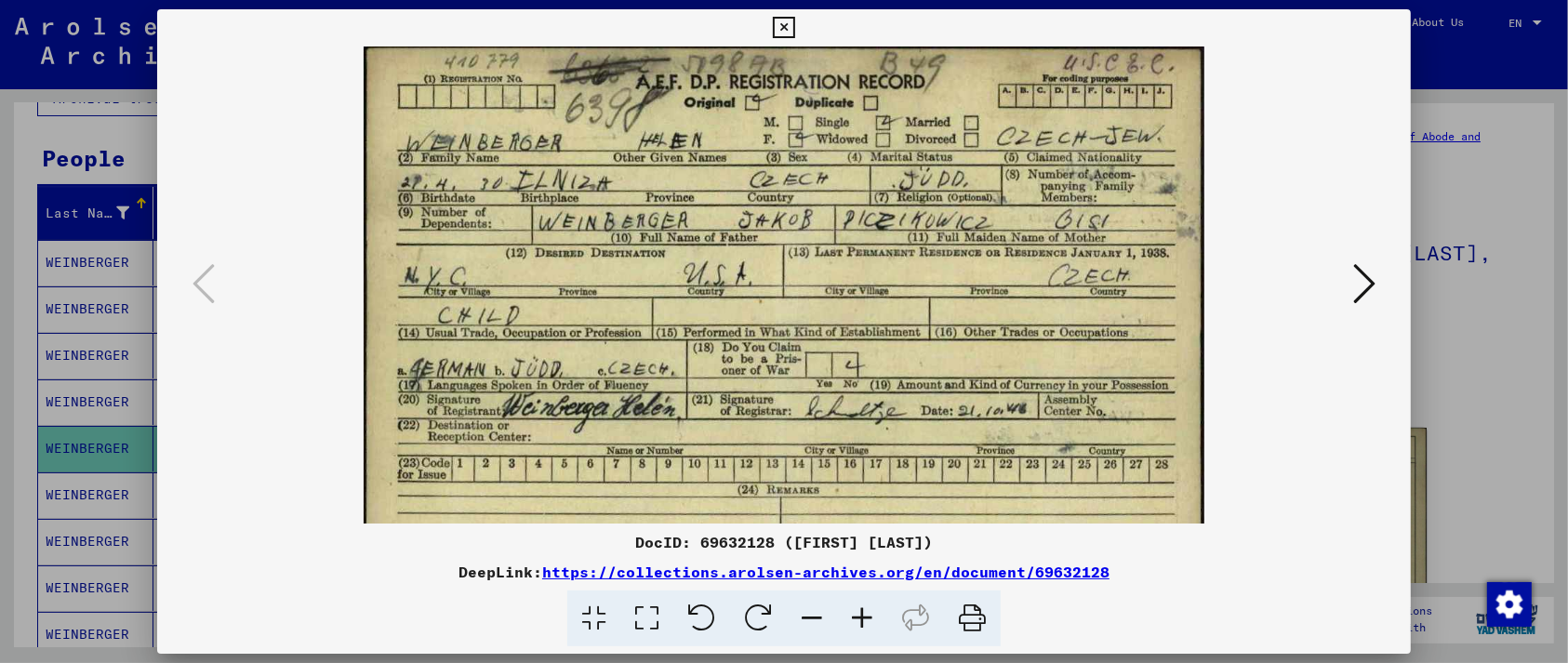 click at bounding box center (862, 618) 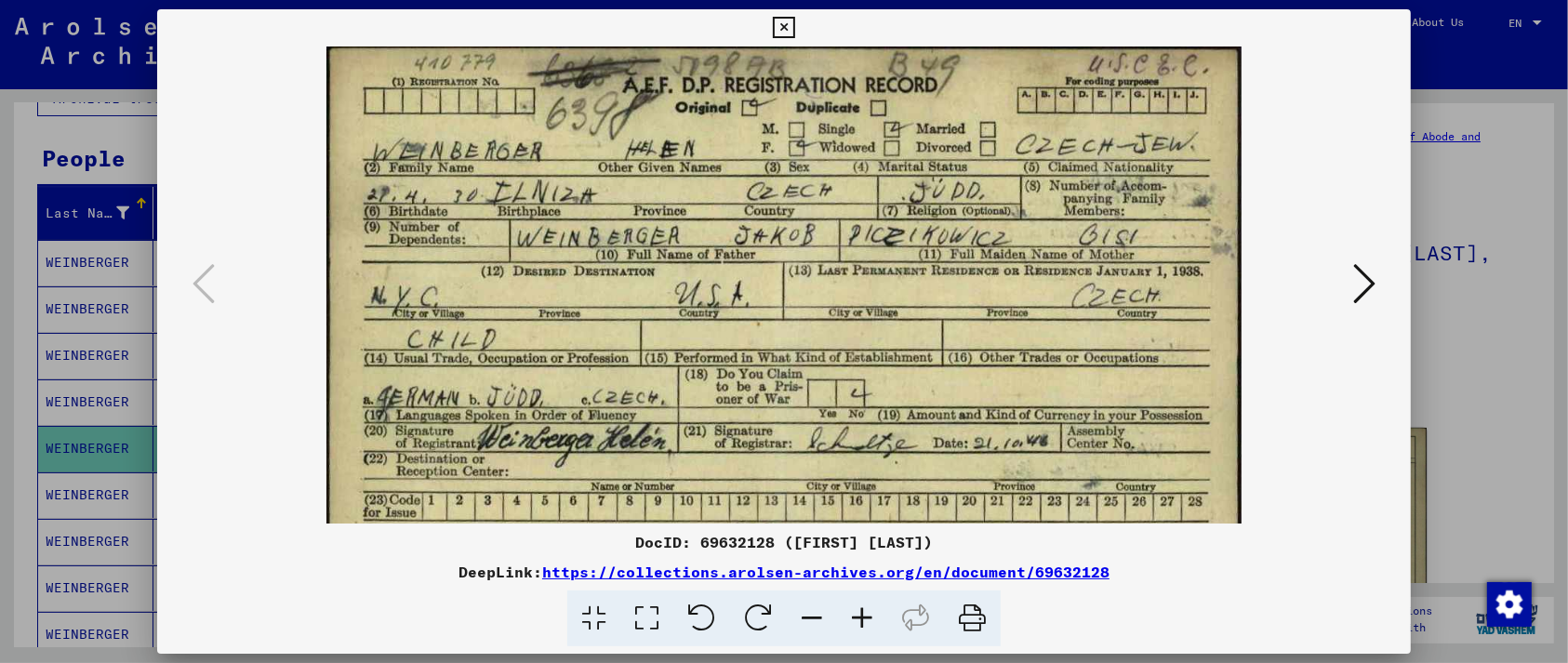 click at bounding box center [862, 618] 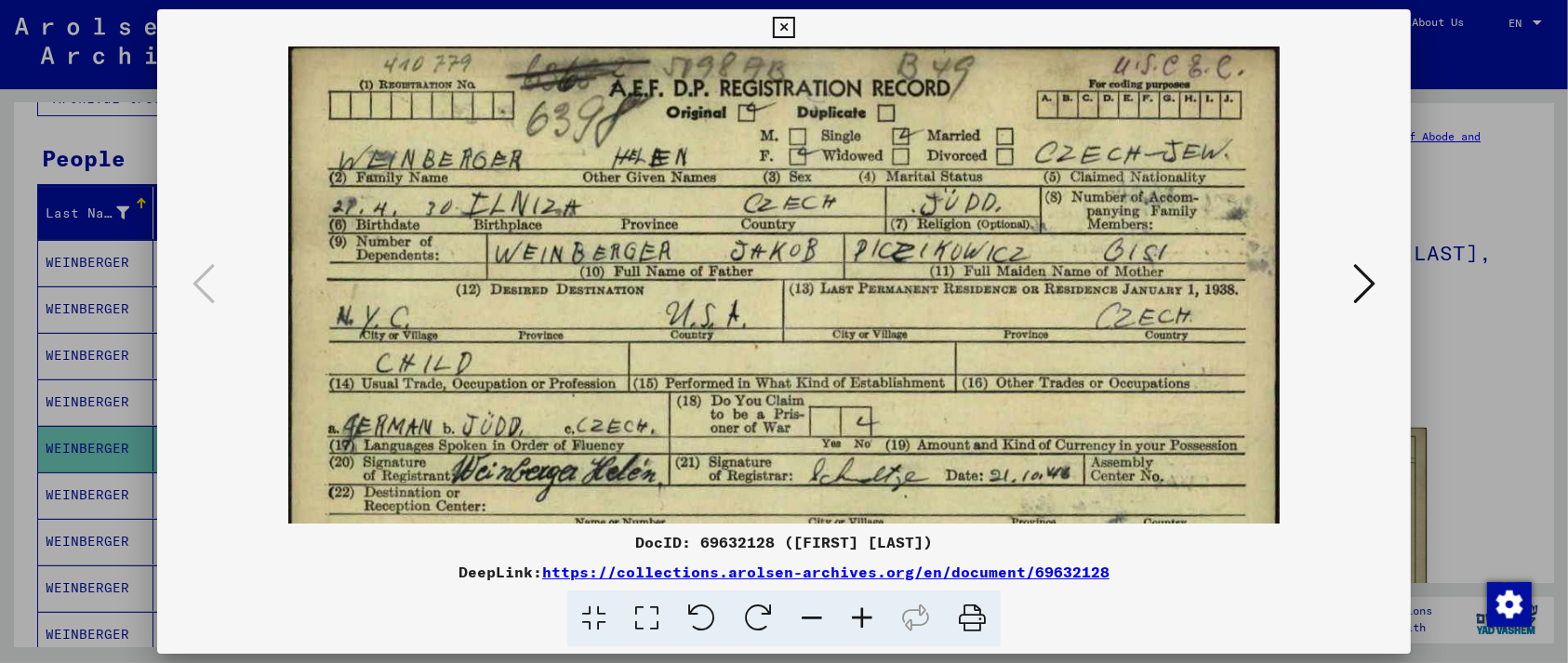drag, startPoint x: 725, startPoint y: 433, endPoint x: 1085, endPoint y: 339, distance: 372.0699 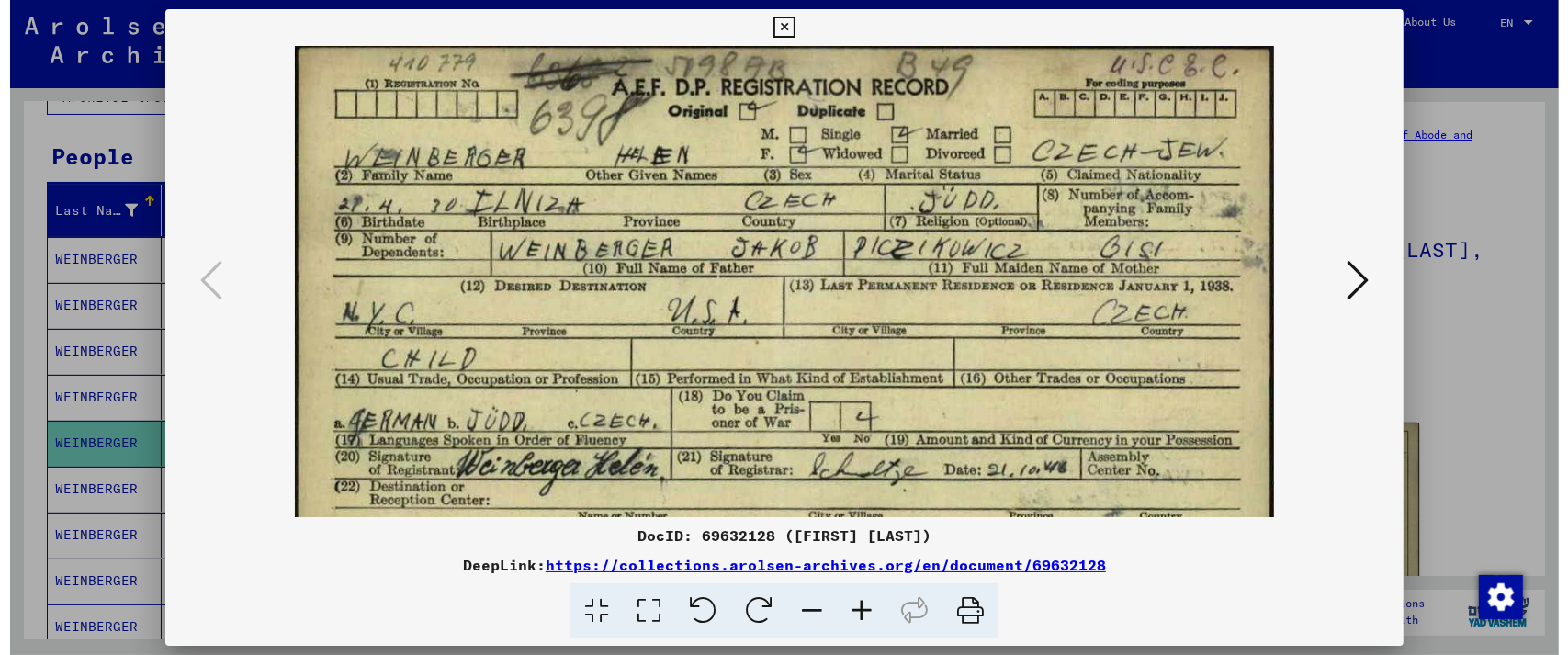 scroll, scrollTop: 138, scrollLeft: 0, axis: vertical 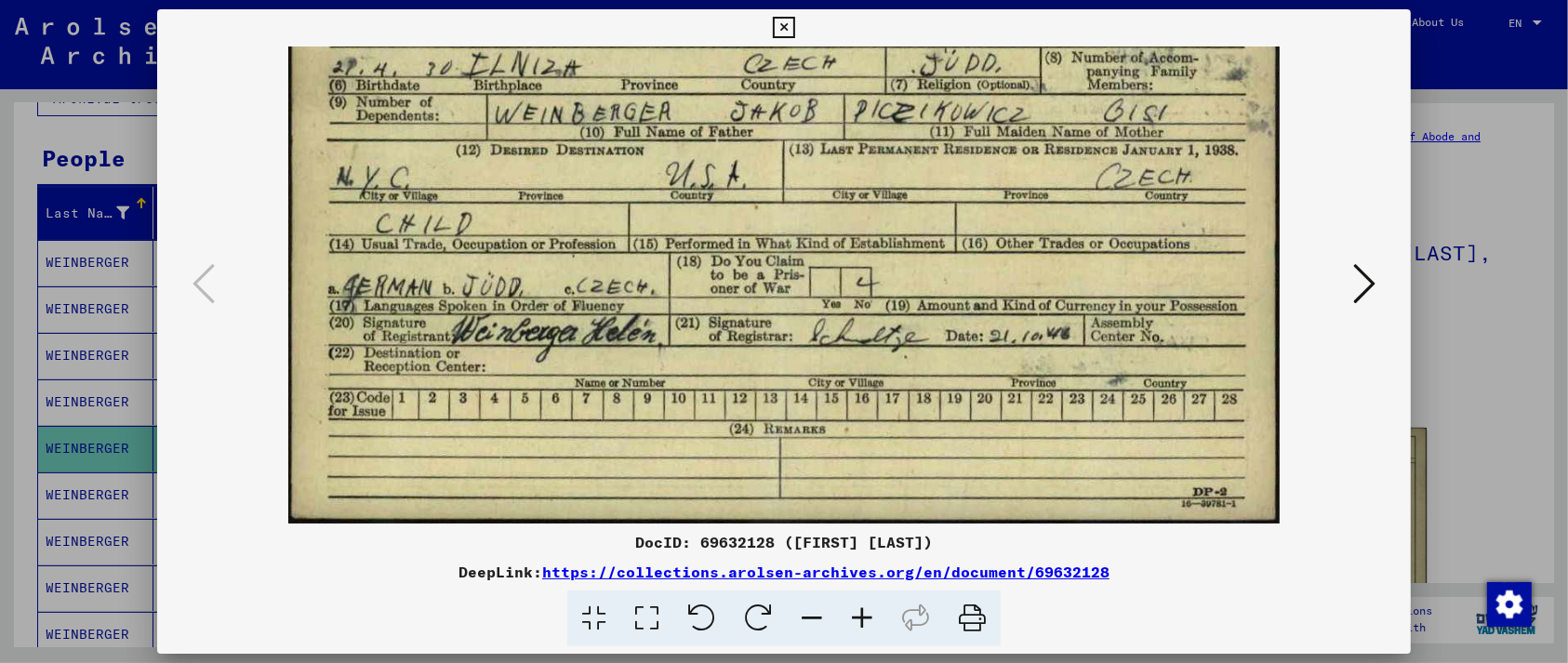 click at bounding box center [783, 28] 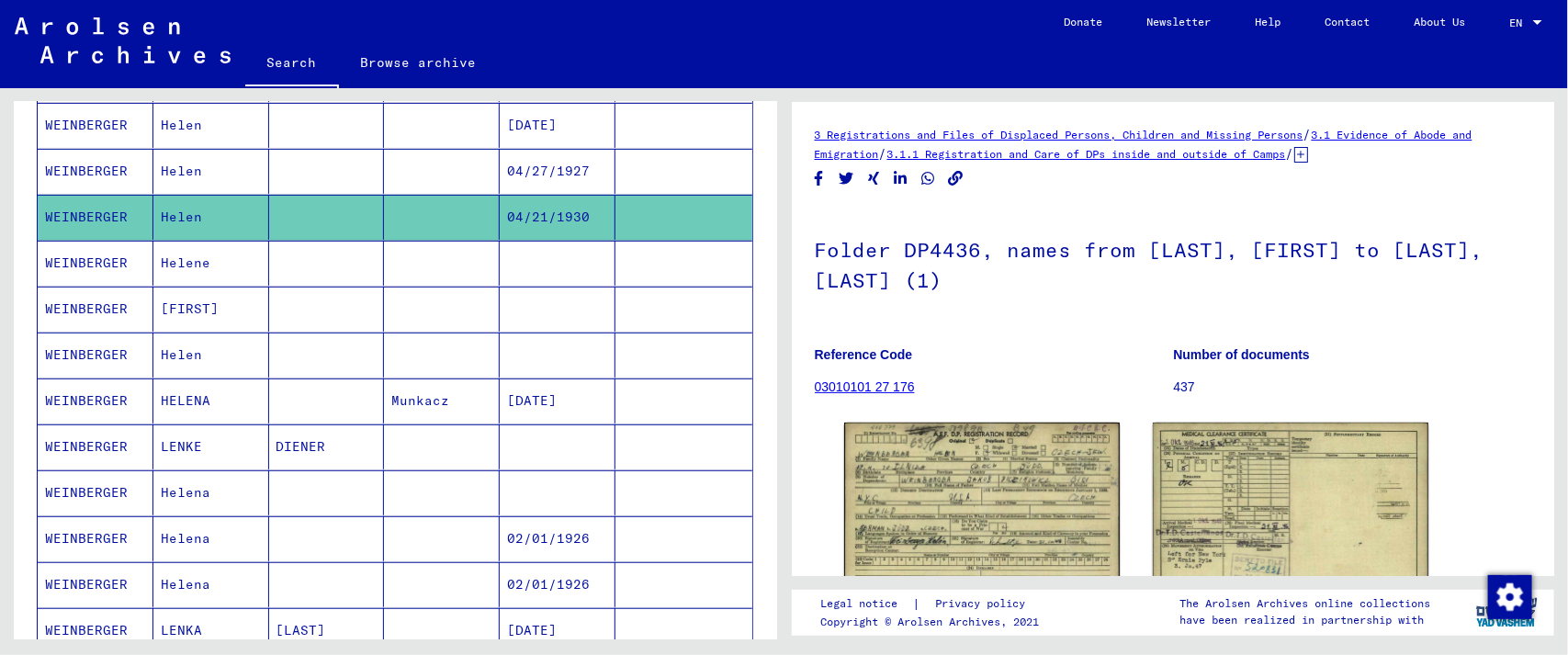 scroll, scrollTop: 365, scrollLeft: 0, axis: vertical 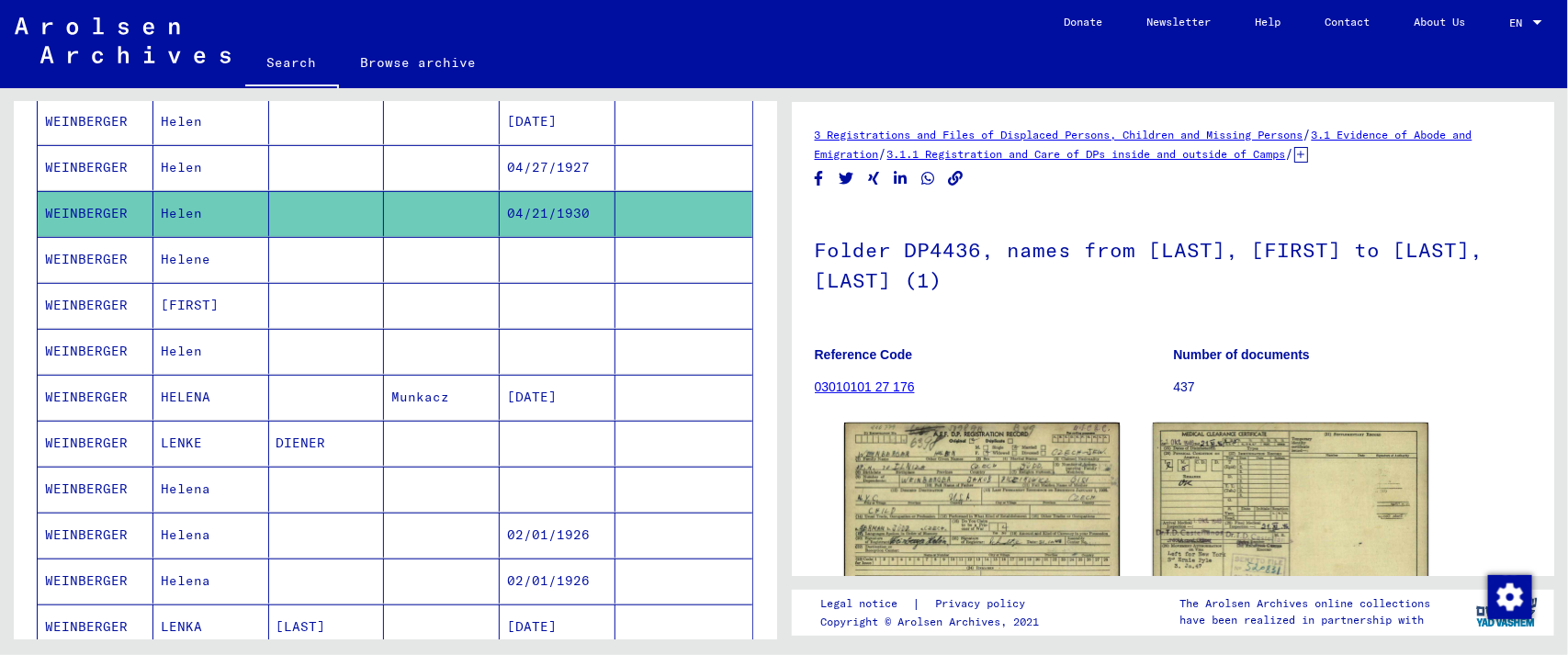 click at bounding box center [558, 305] 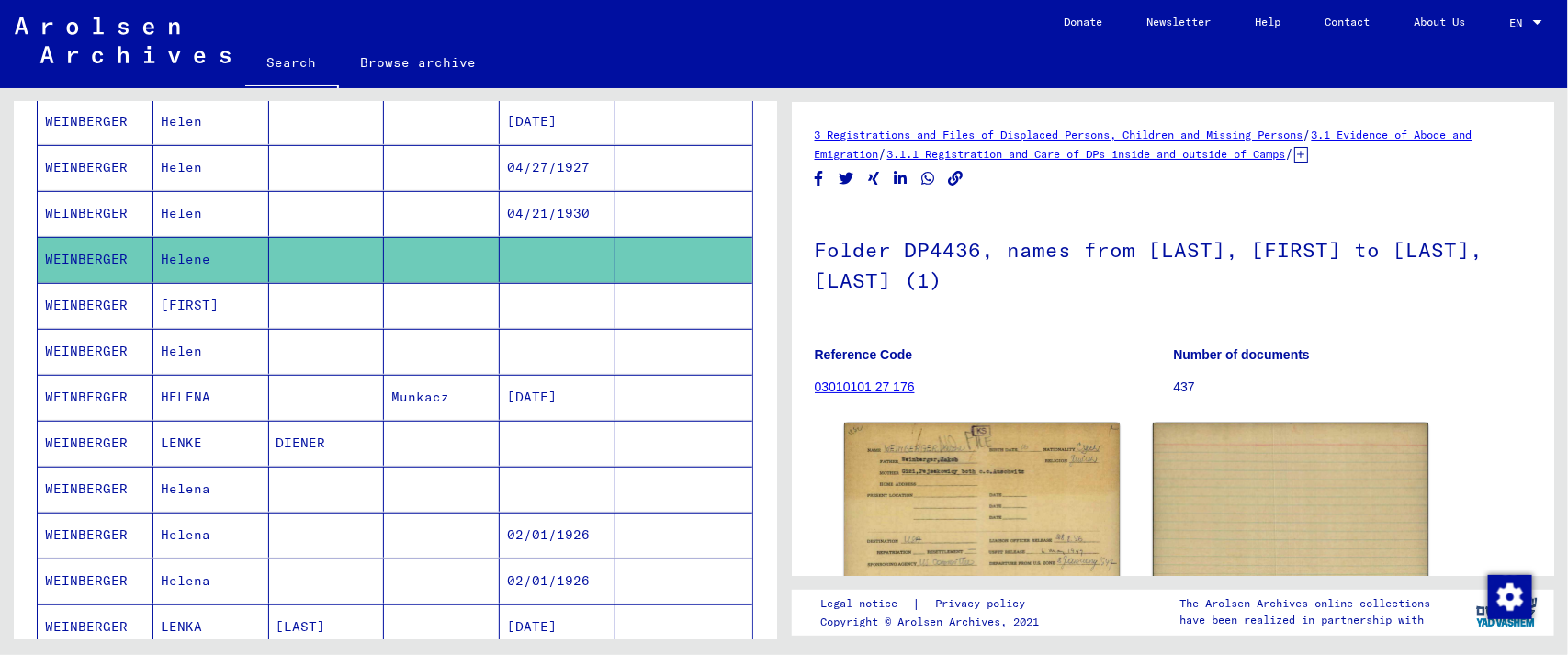 scroll, scrollTop: 0, scrollLeft: 0, axis: both 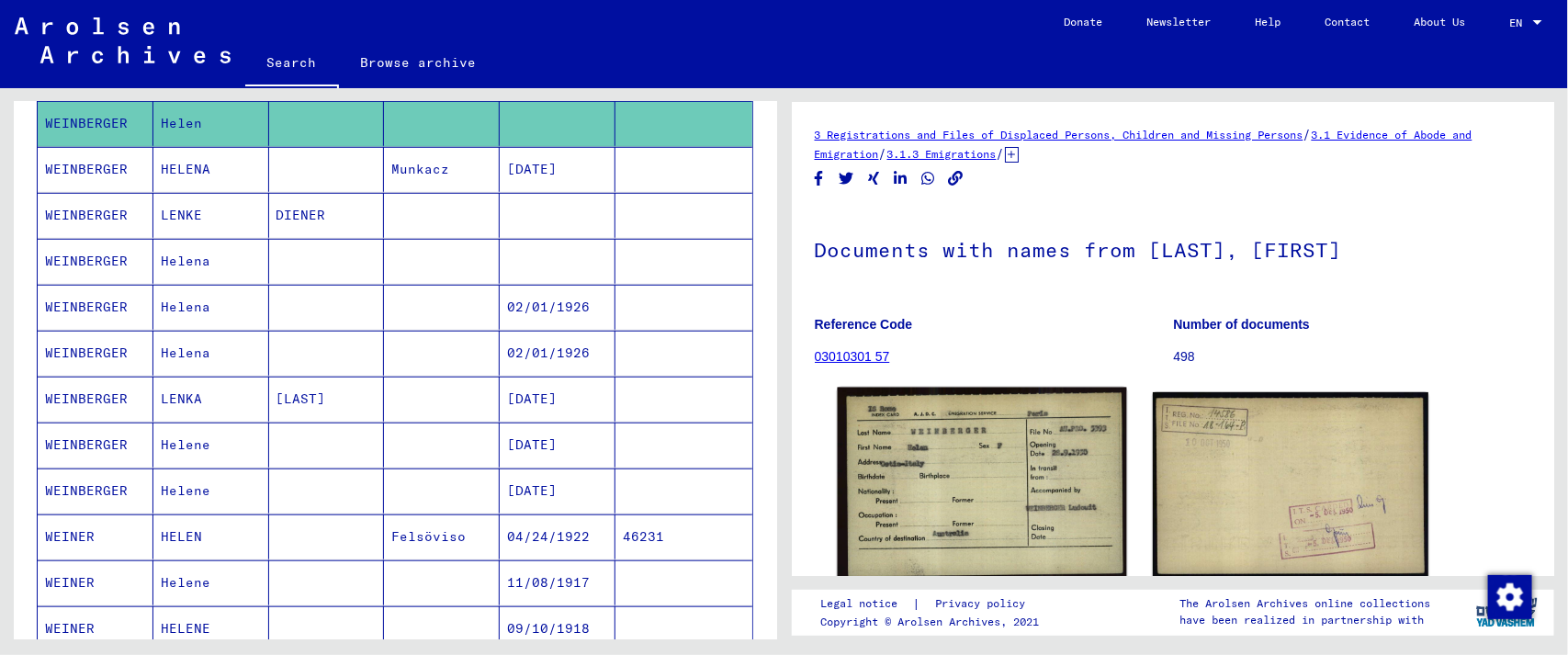 click 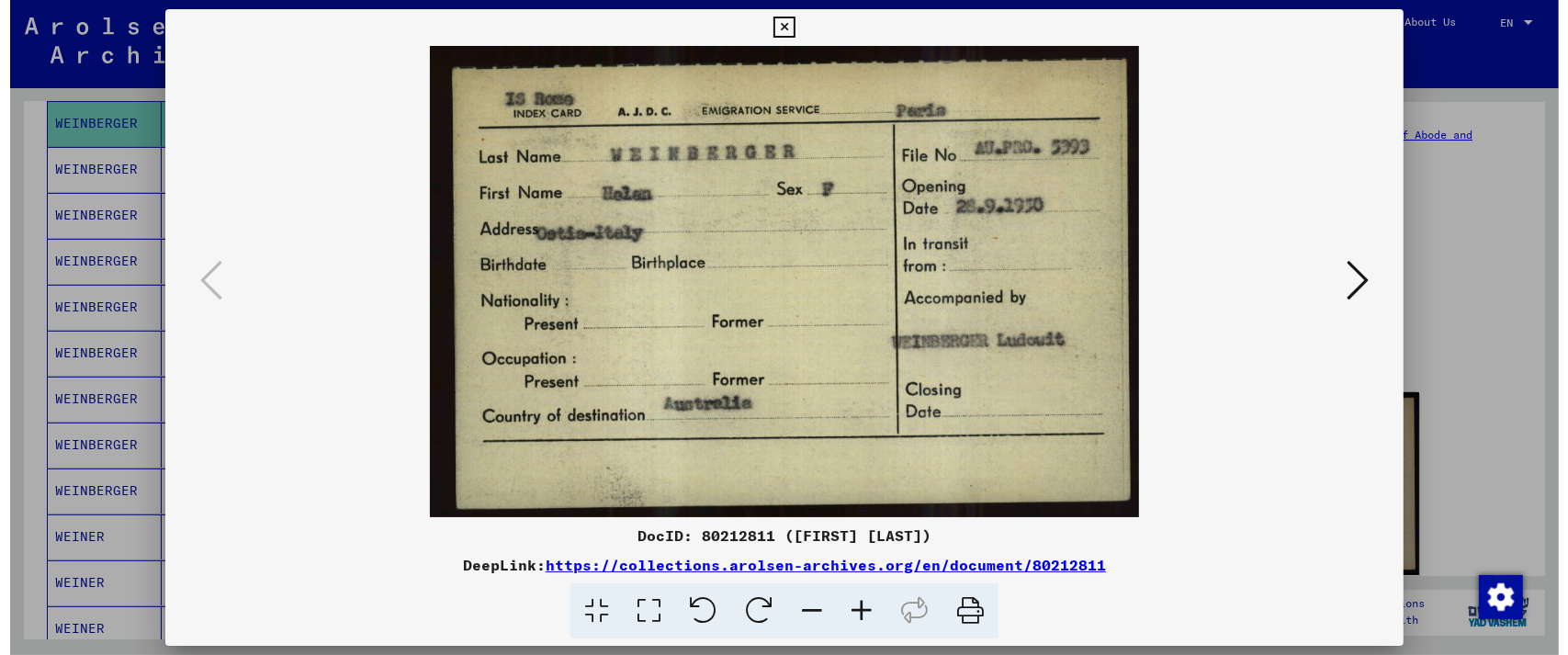 scroll, scrollTop: 0, scrollLeft: 0, axis: both 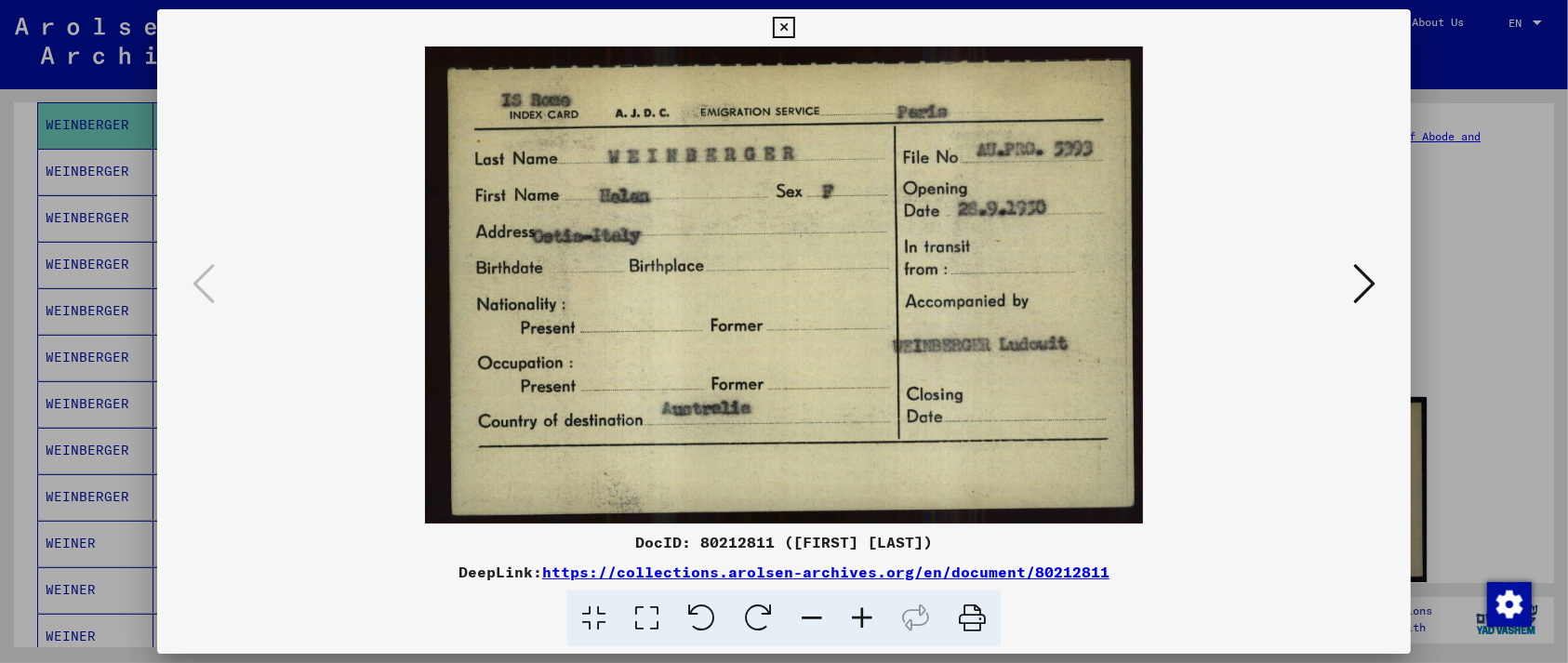 click at bounding box center [783, 28] 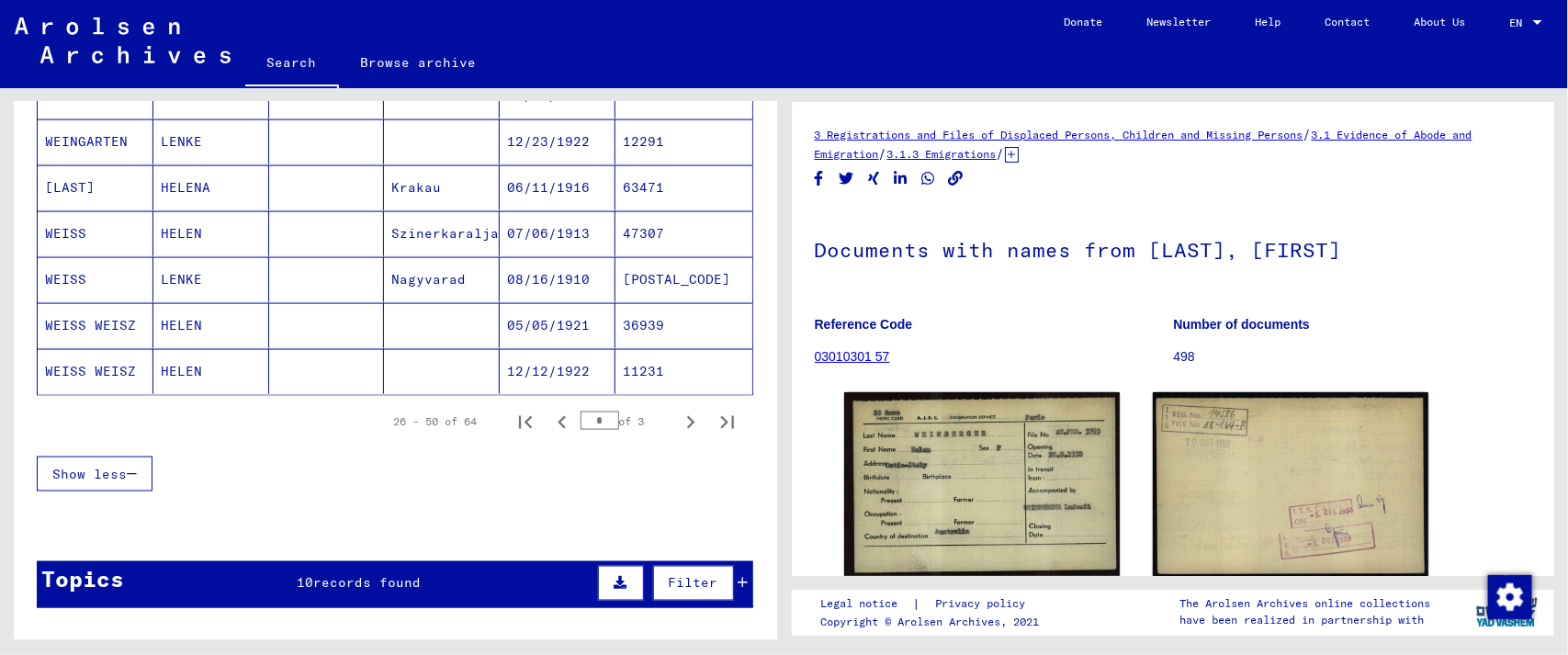 scroll, scrollTop: 1167, scrollLeft: 0, axis: vertical 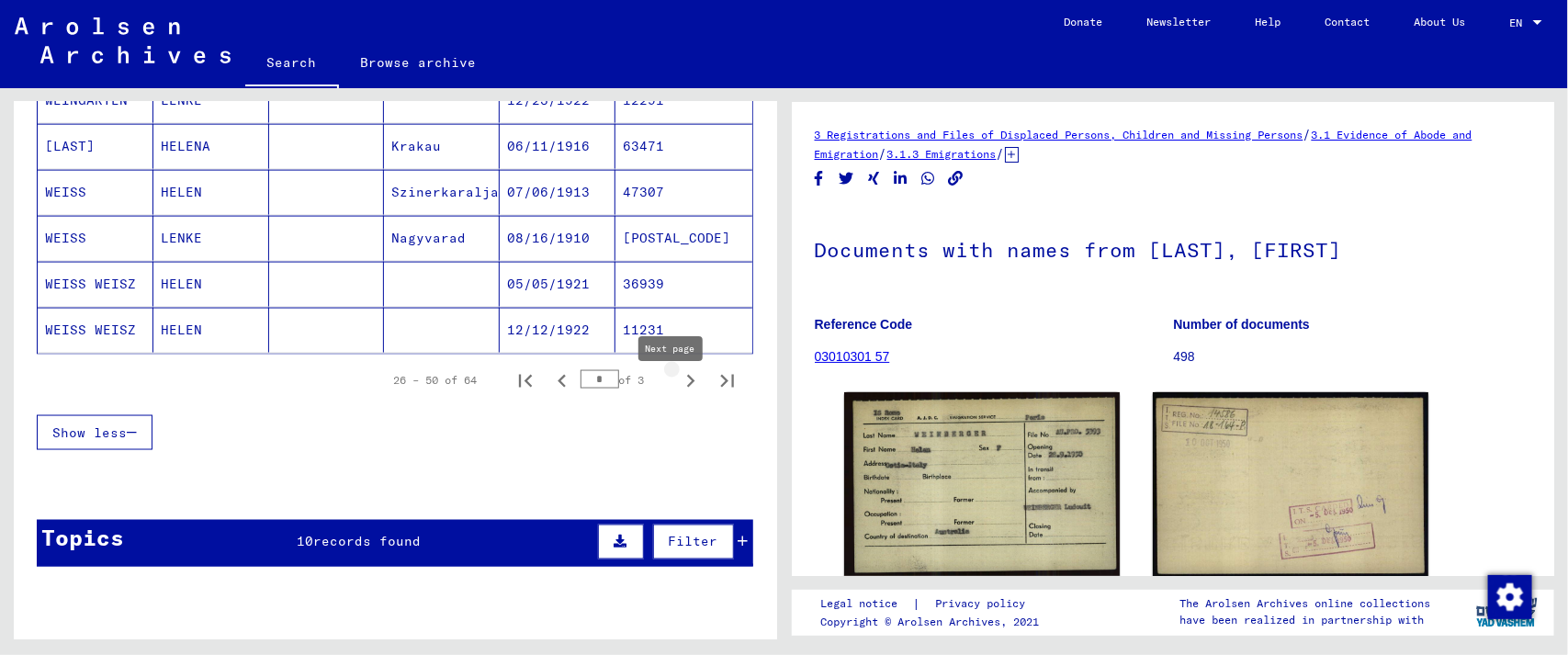 click 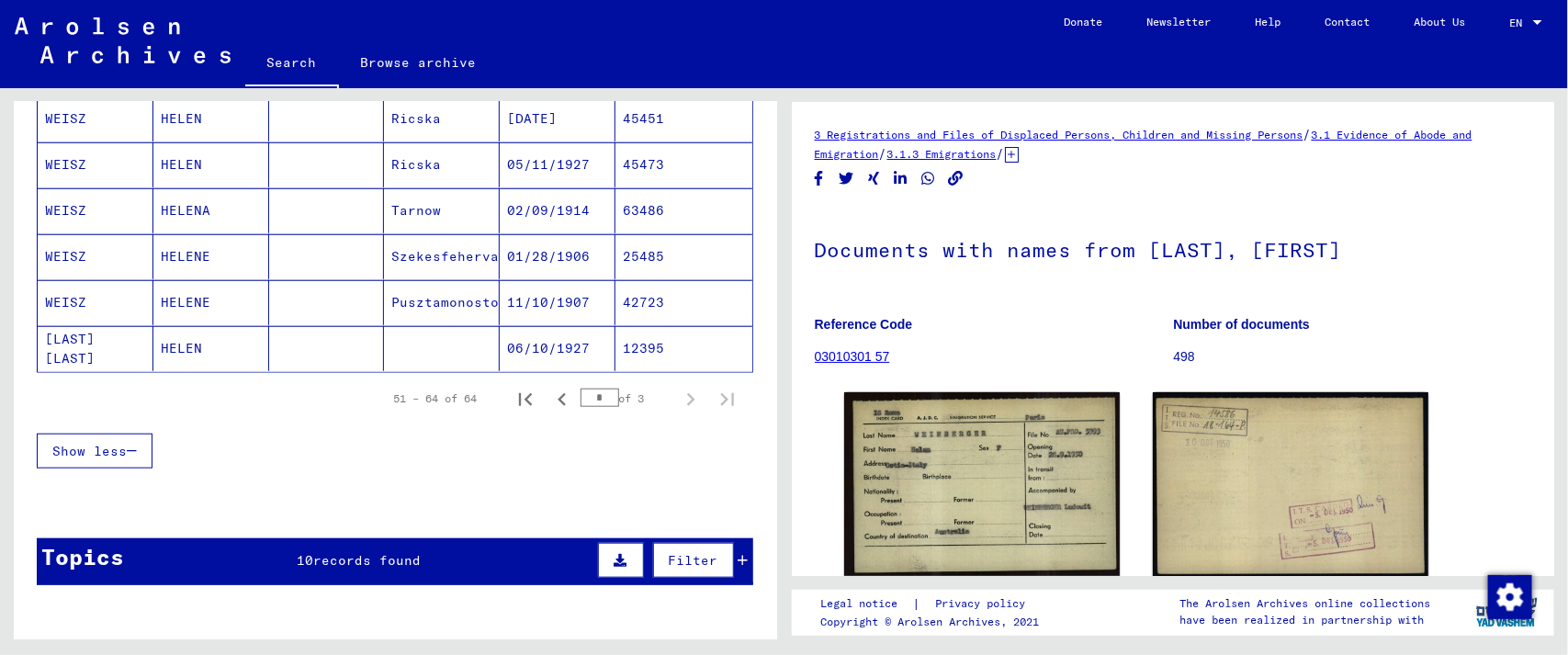 scroll, scrollTop: 864, scrollLeft: 0, axis: vertical 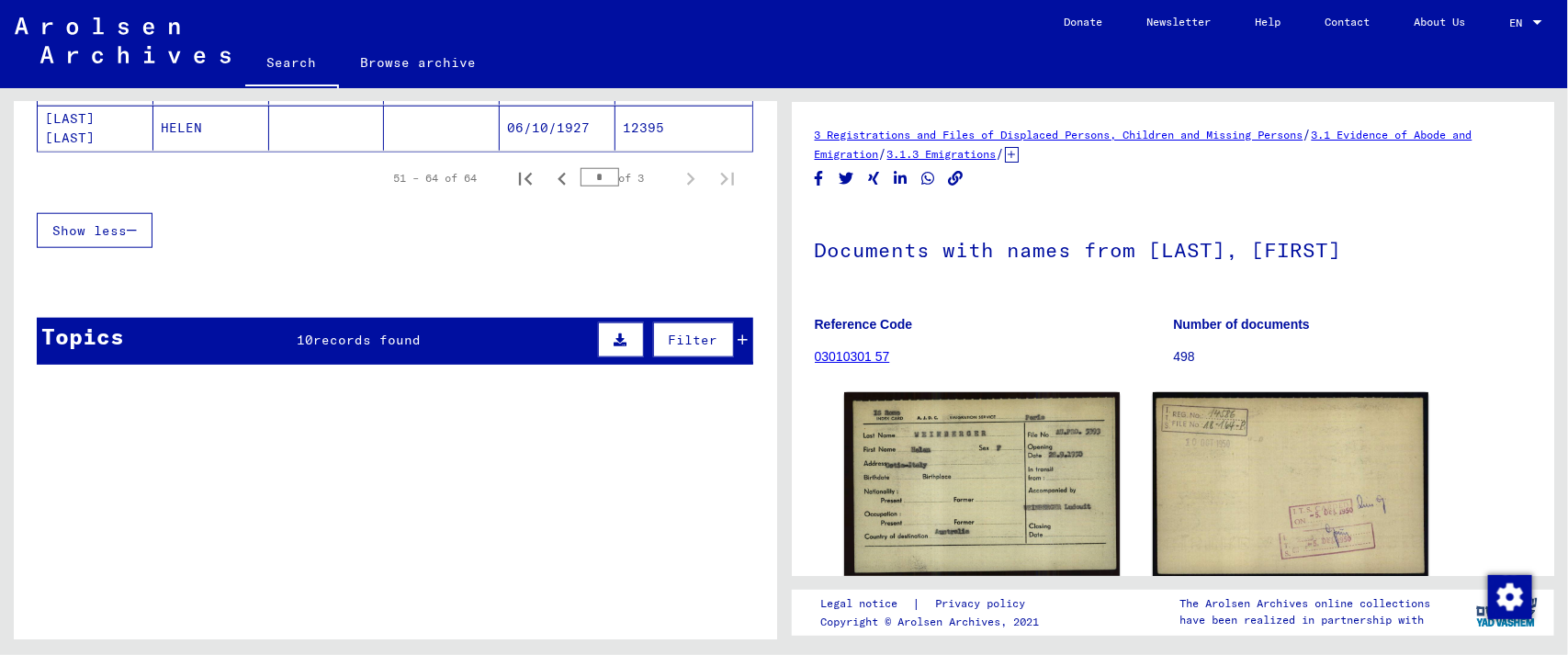 click on "records found" at bounding box center (367, 340) 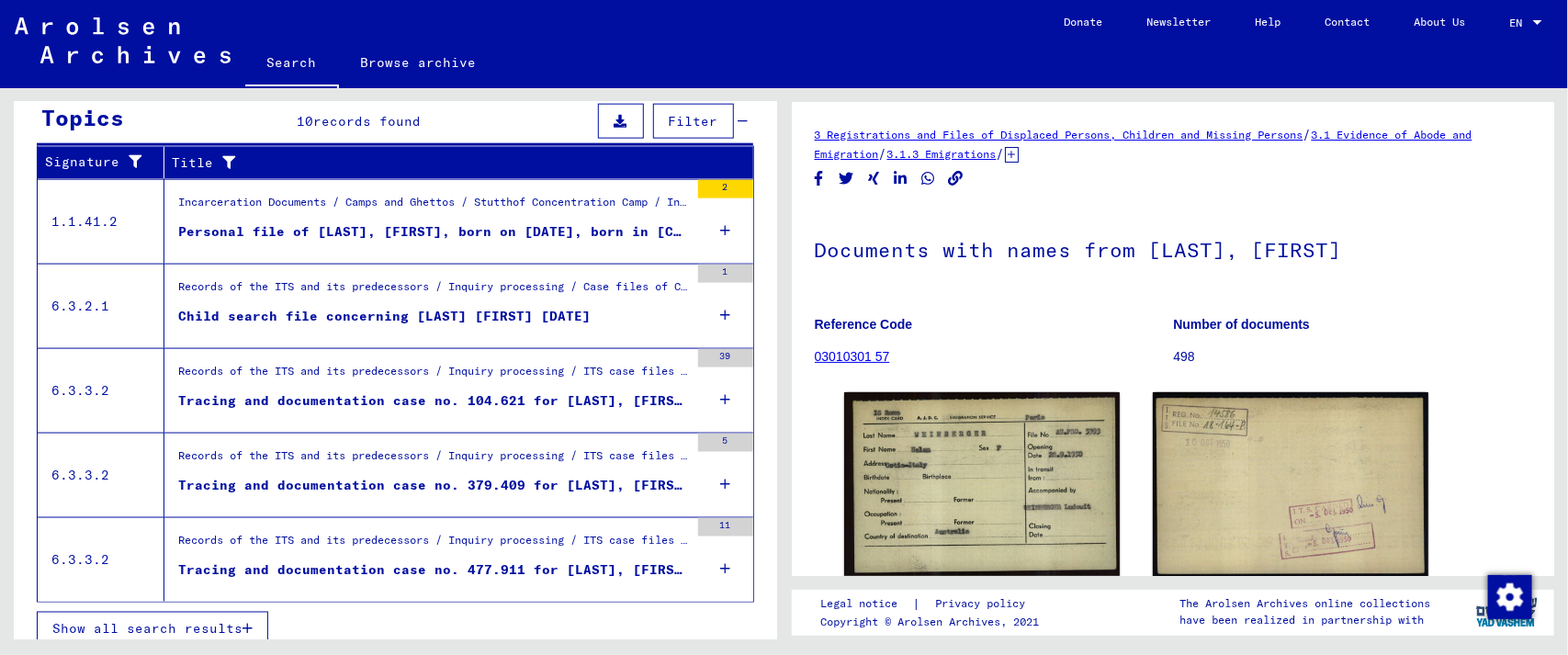 scroll, scrollTop: 1090, scrollLeft: 0, axis: vertical 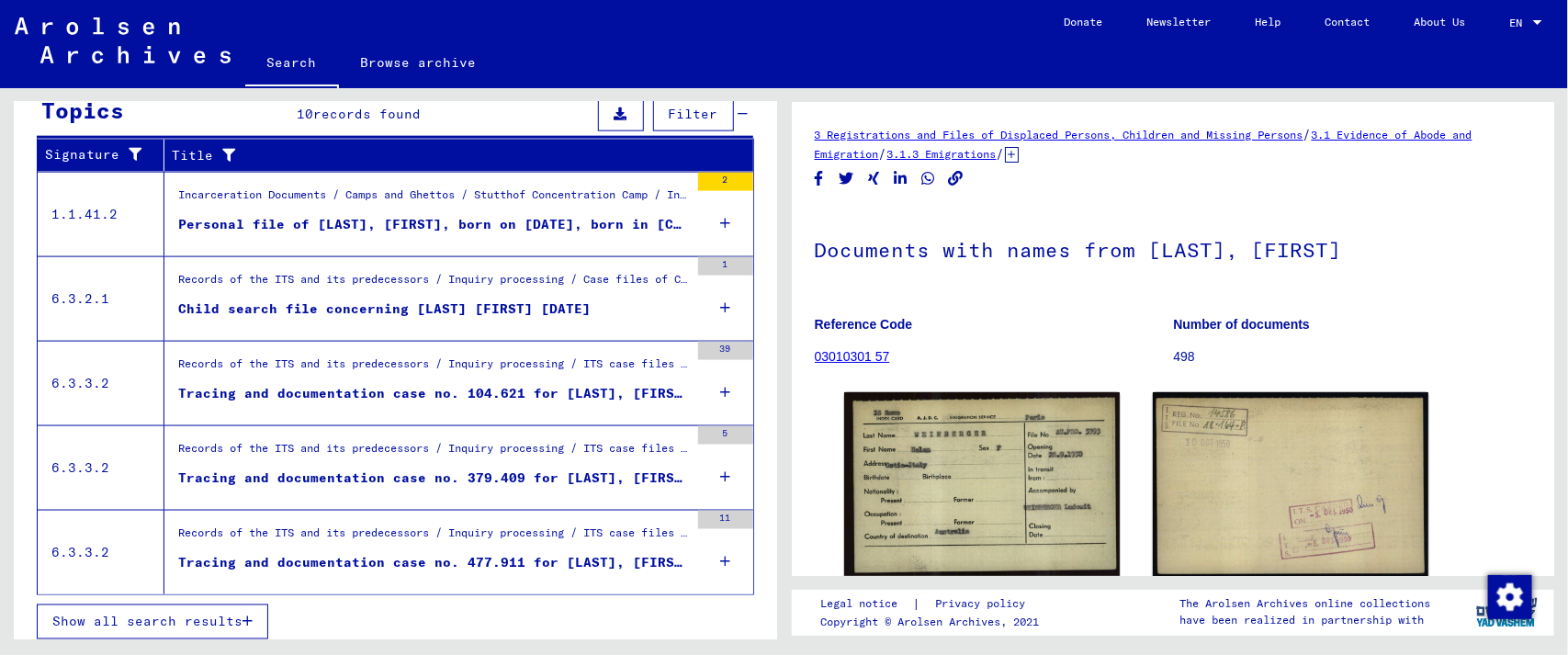 click on "Records of the ITS and its predecessors / Inquiry processing / Case files of Child Tracing Branch 1947 - 1951 / Files of children identified by name / Children search files W" at bounding box center (434, 284) 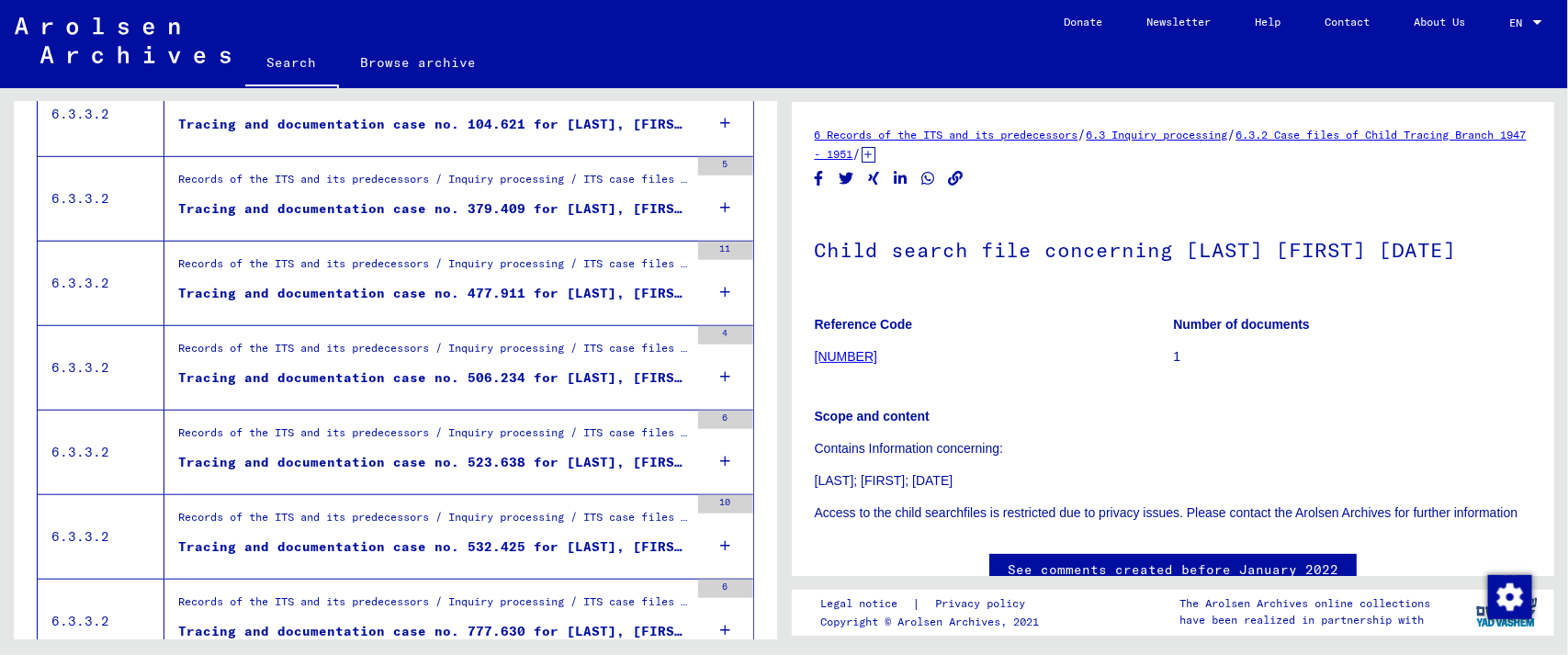 scroll, scrollTop: 281, scrollLeft: 0, axis: vertical 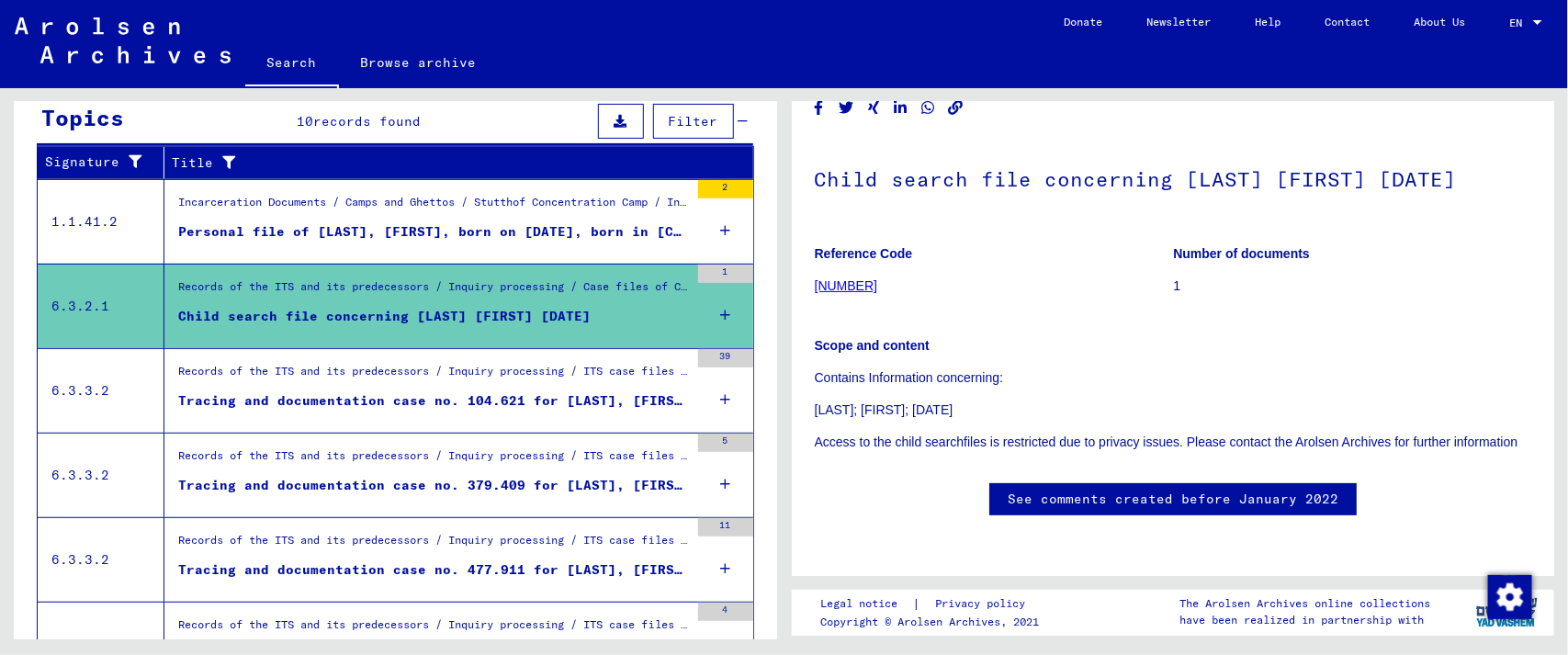 click on "Tracing and documentation case no. 104.621 for [LAST], [FIRST] born [DATE]" at bounding box center (434, 401) 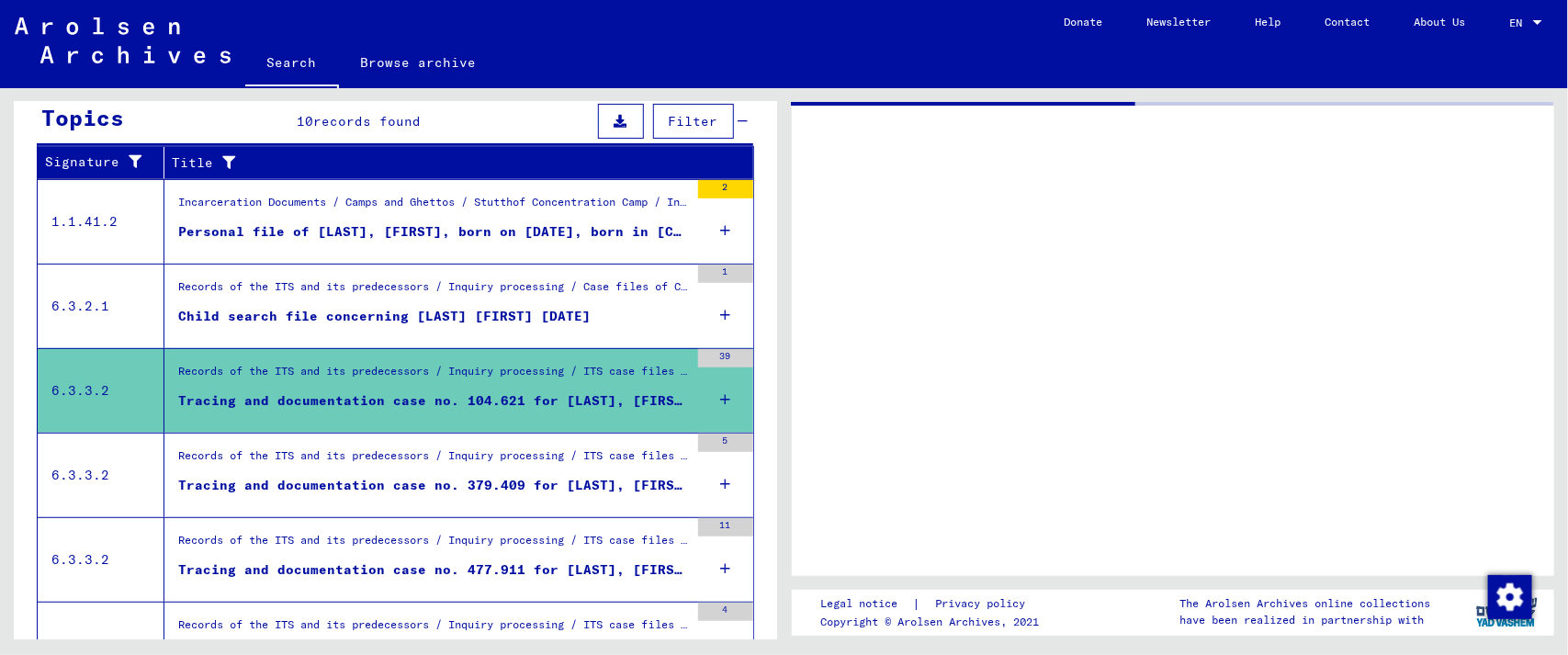 scroll, scrollTop: 0, scrollLeft: 0, axis: both 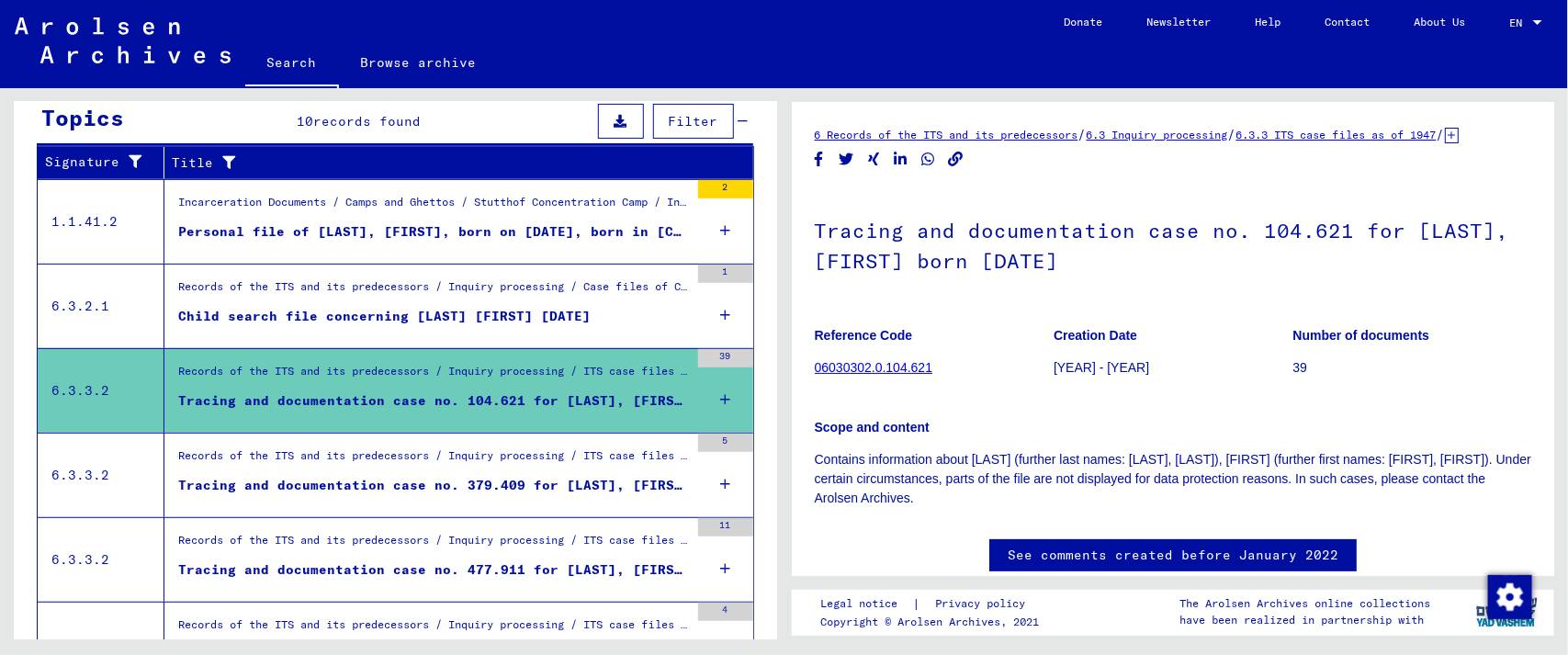 click on "Tracing and documentation case no. 379.409 for [LAST], [FIRST] born [DATE]" at bounding box center (434, 485) 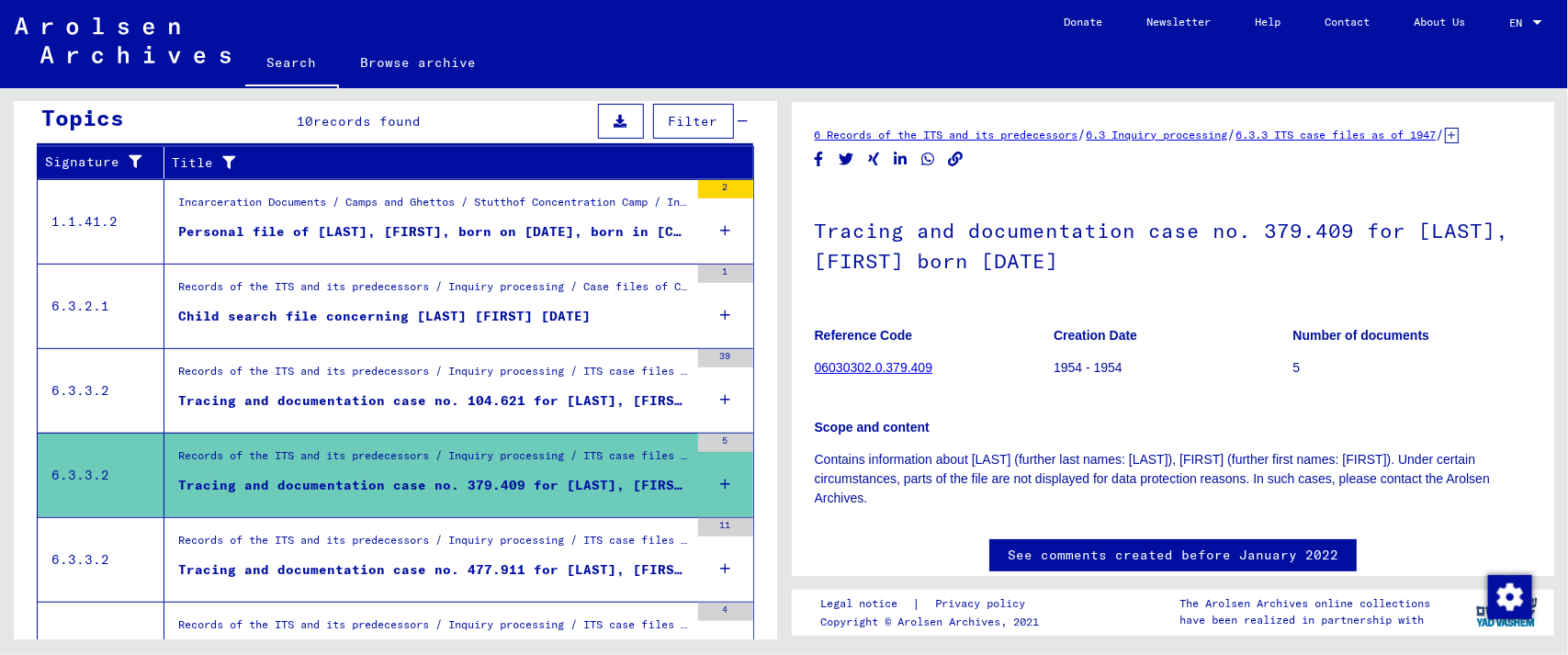 click on "Records of the ITS and its predecessors / Inquiry processing / ITS case files as of 1947 / Repository of T/D cases / Tracing and documentation cases with (T/D) numbers between 250.000 and 499.999 / Tracing and documentation cases with (T/D) numbers between 477.500 and 477.999" at bounding box center [434, 545] 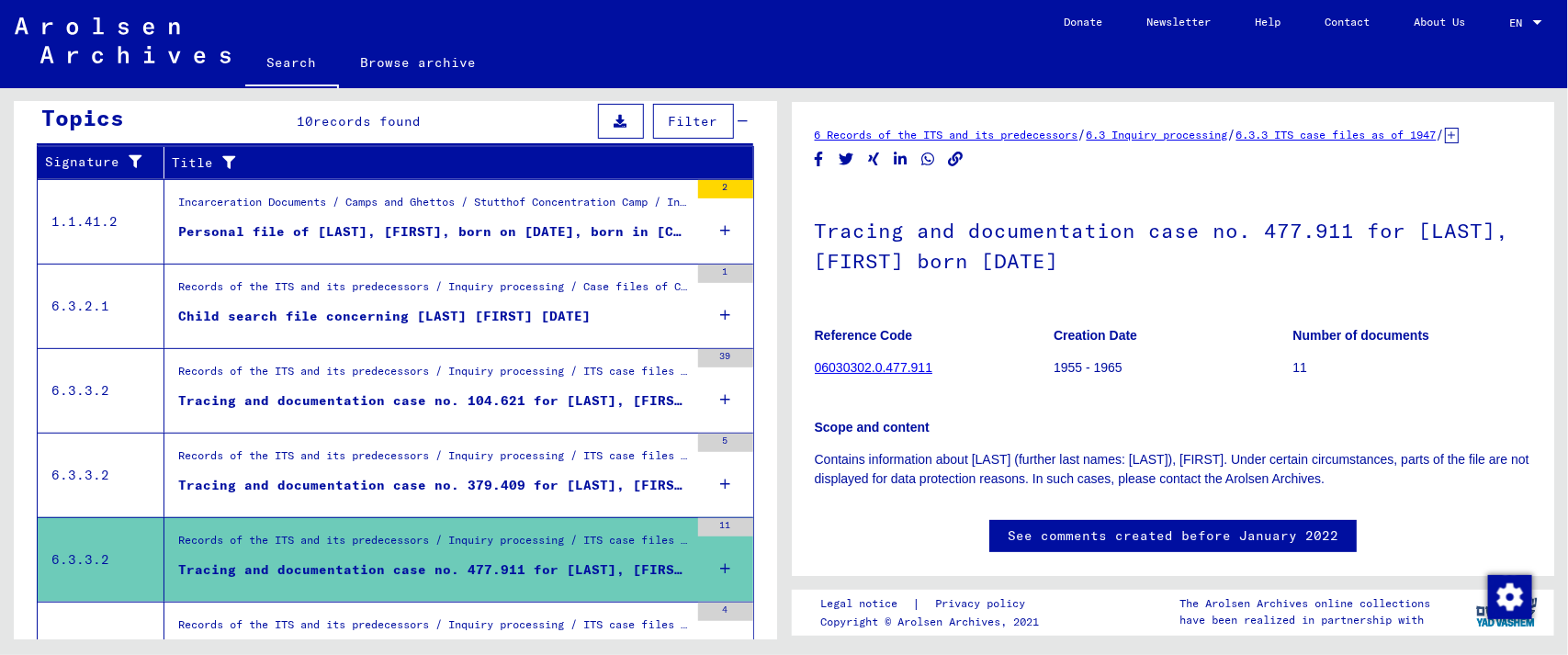 scroll, scrollTop: 0, scrollLeft: 0, axis: both 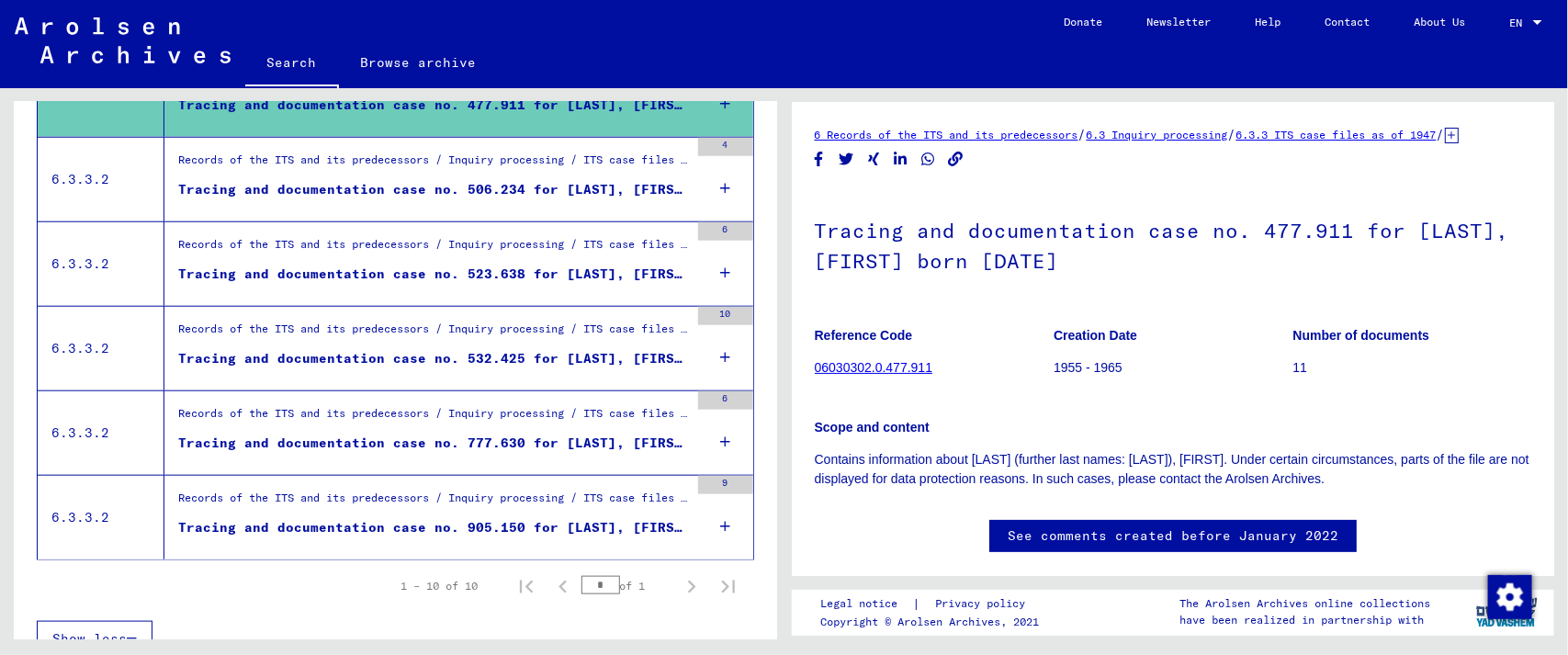 click on "Tracing and documentation case no. 905.150 for [LAST], [FIRST] born [DATE]" at bounding box center (434, 527) 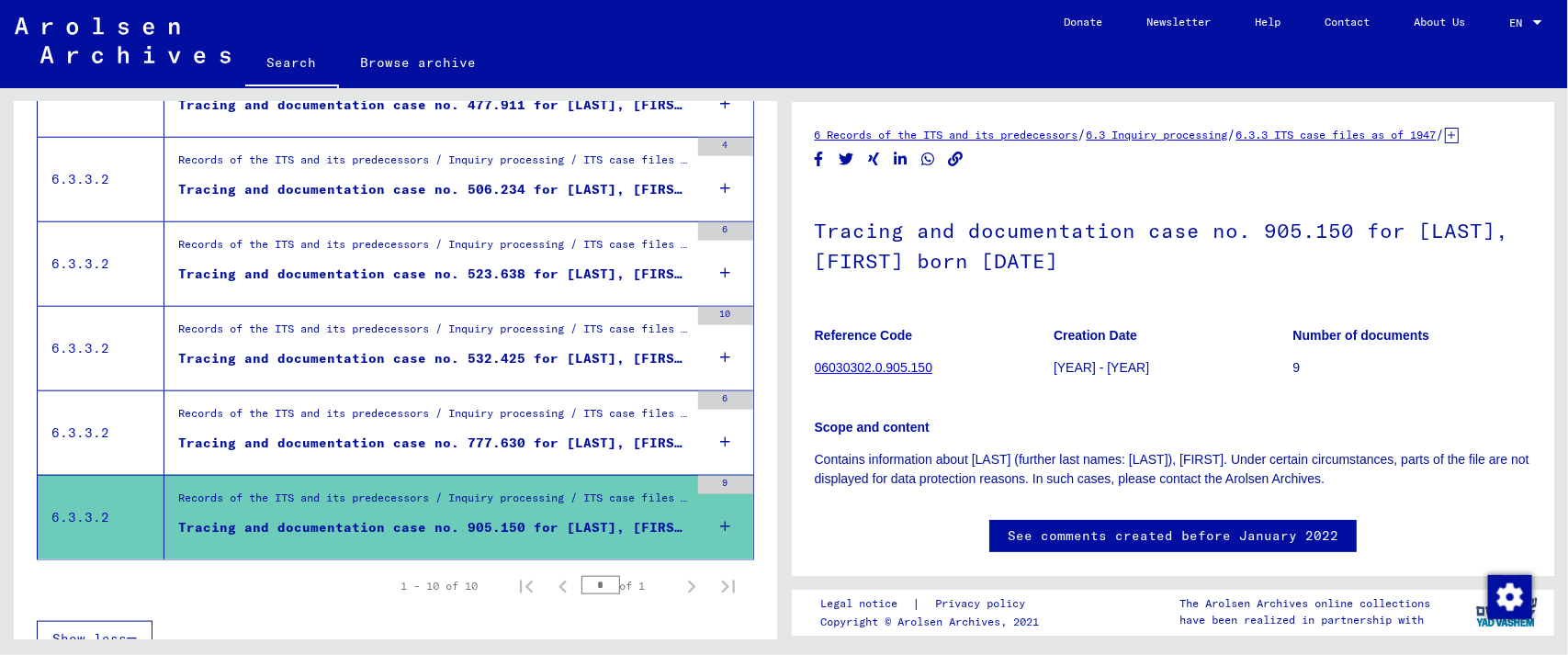 scroll, scrollTop: 0, scrollLeft: 0, axis: both 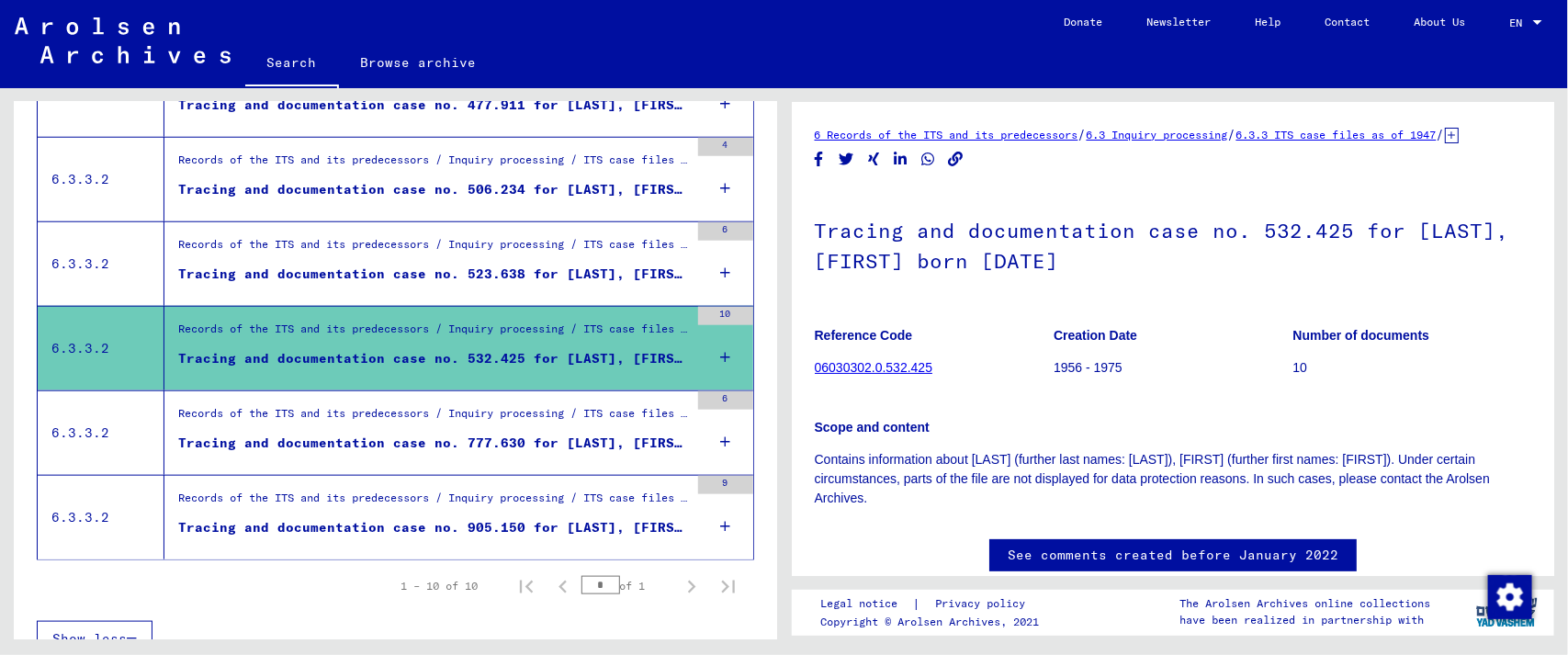 click on "Tracing and documentation case no. 523.638 for [LAST], [FIRST] born [DATE]" at bounding box center (434, 274) 